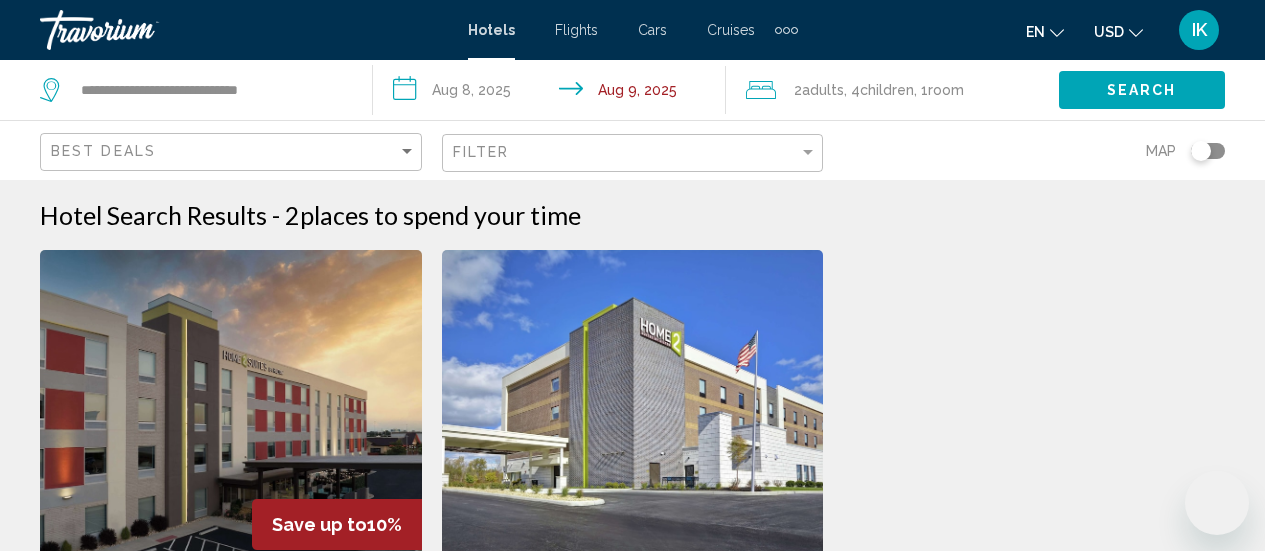 scroll, scrollTop: 224, scrollLeft: 0, axis: vertical 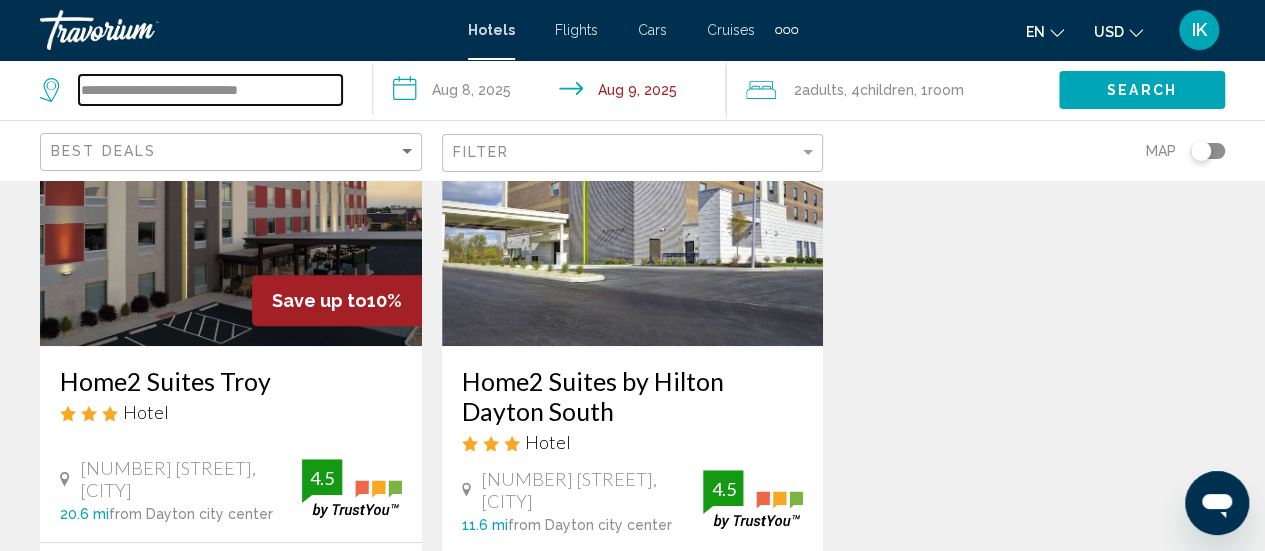 click on "**********" at bounding box center [210, 90] 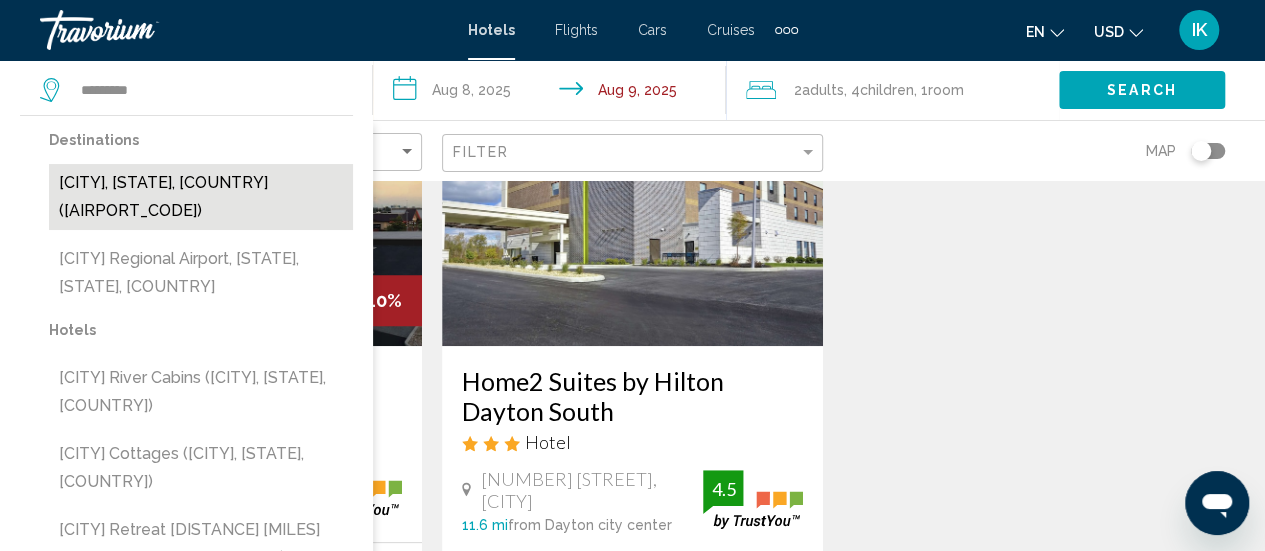 click on "[CITY], [STATE], [COUNTRY] ([AIRPORT_CODE])" at bounding box center (201, 197) 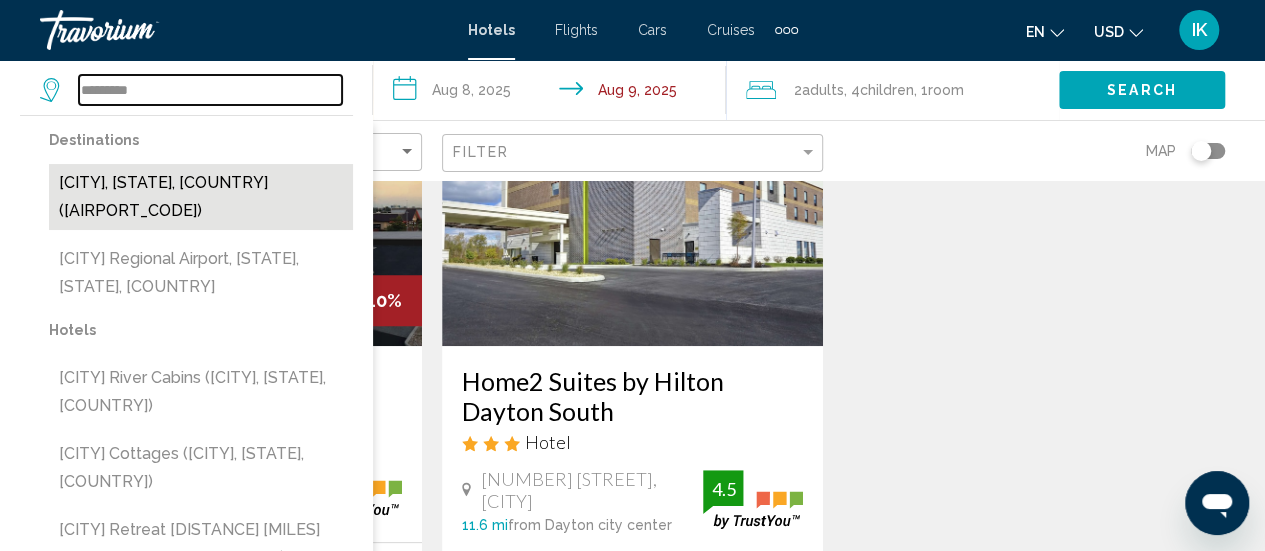 type on "**********" 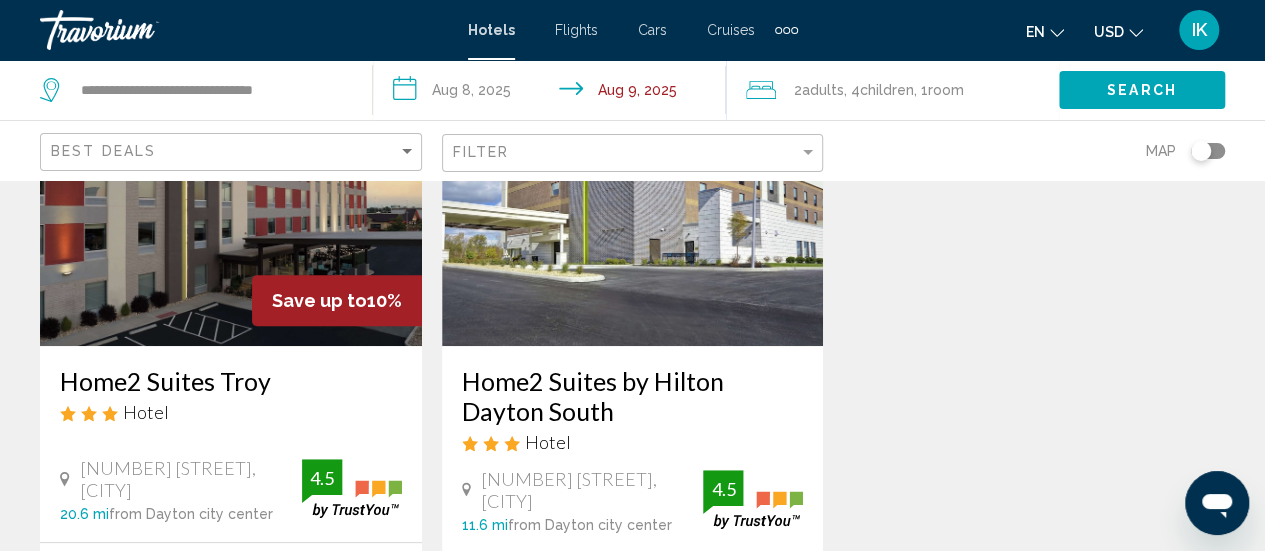 click on "**********" at bounding box center [553, 93] 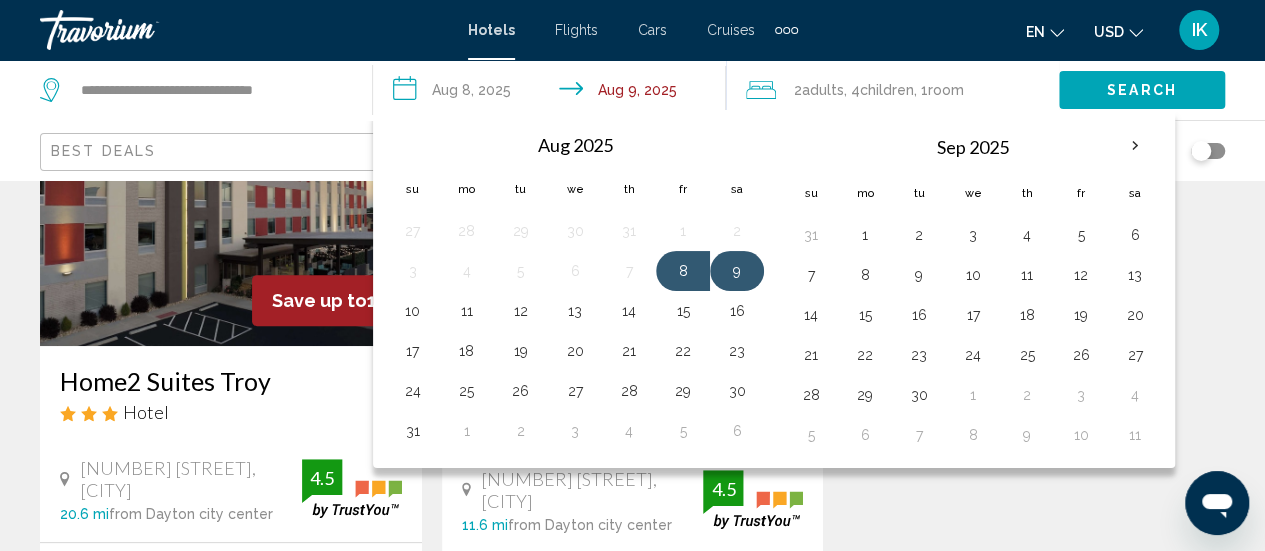 click on "9" at bounding box center (737, 271) 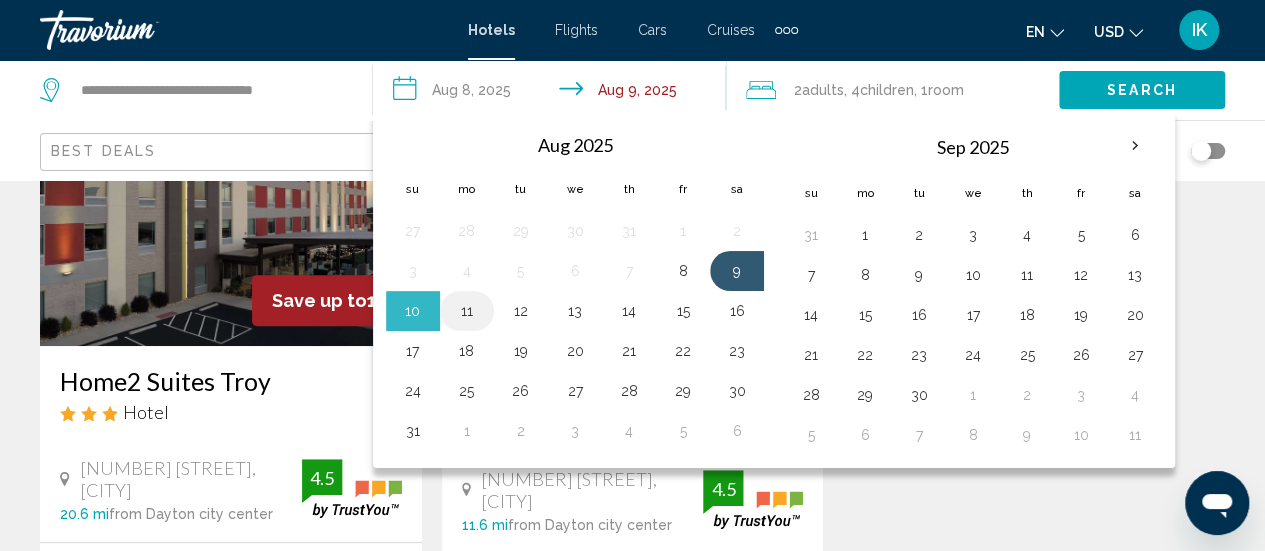 click on "11" at bounding box center [467, 311] 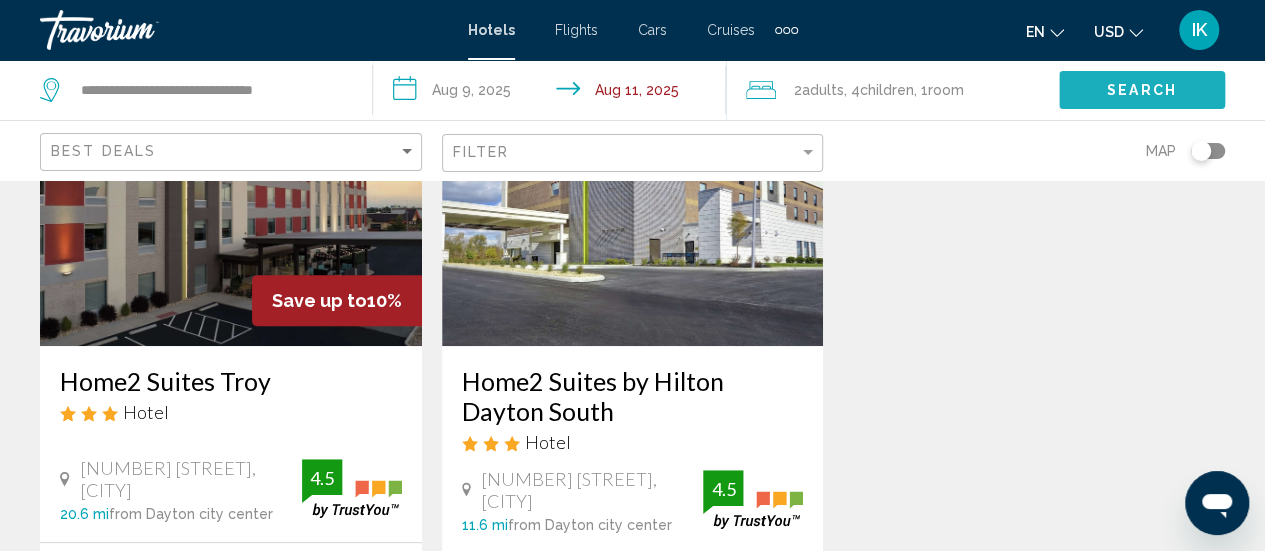 click on "Search" 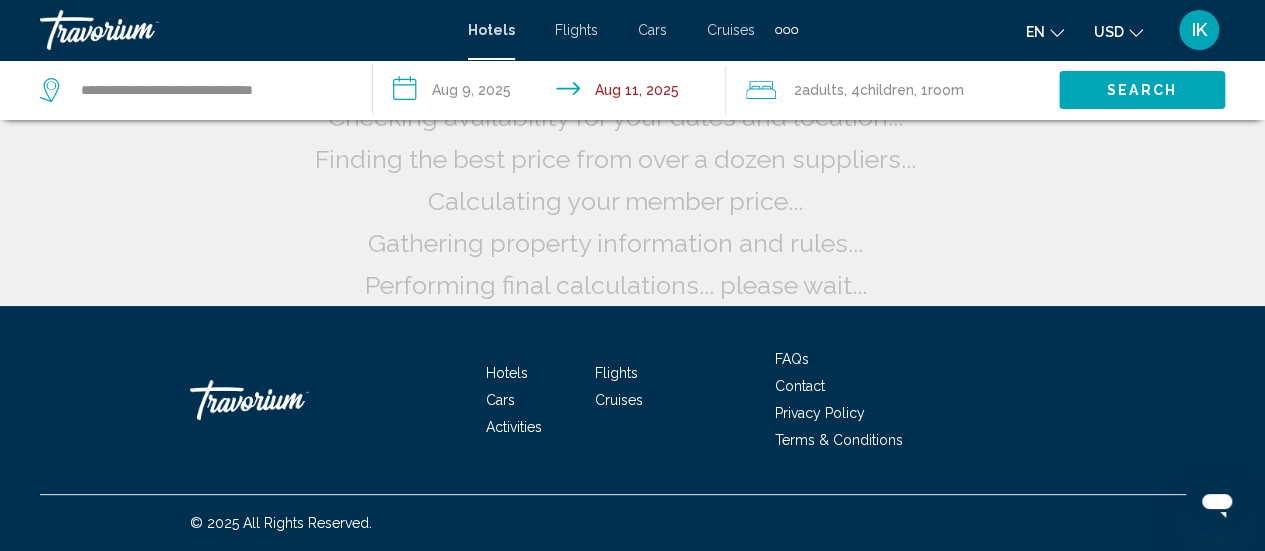 scroll, scrollTop: 24, scrollLeft: 0, axis: vertical 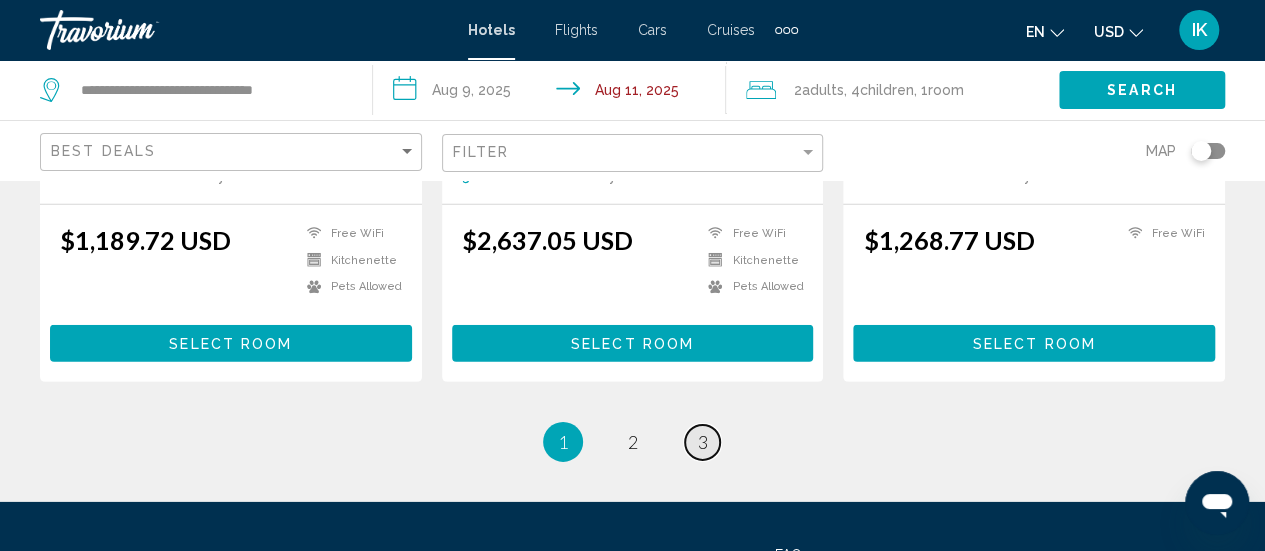 click on "3" at bounding box center [703, 442] 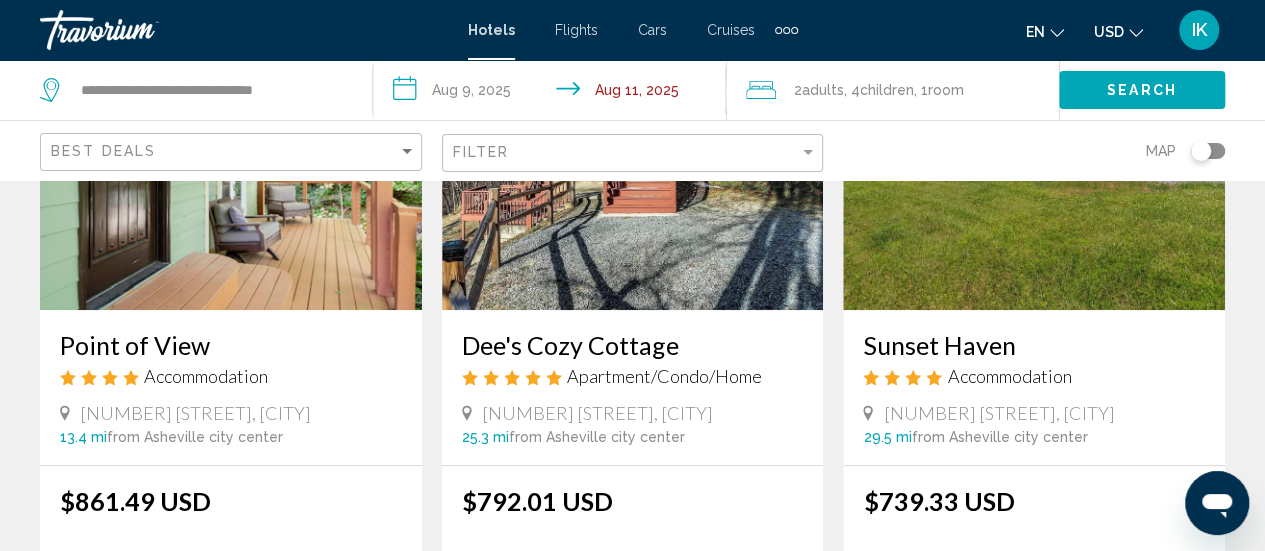scroll, scrollTop: 0, scrollLeft: 0, axis: both 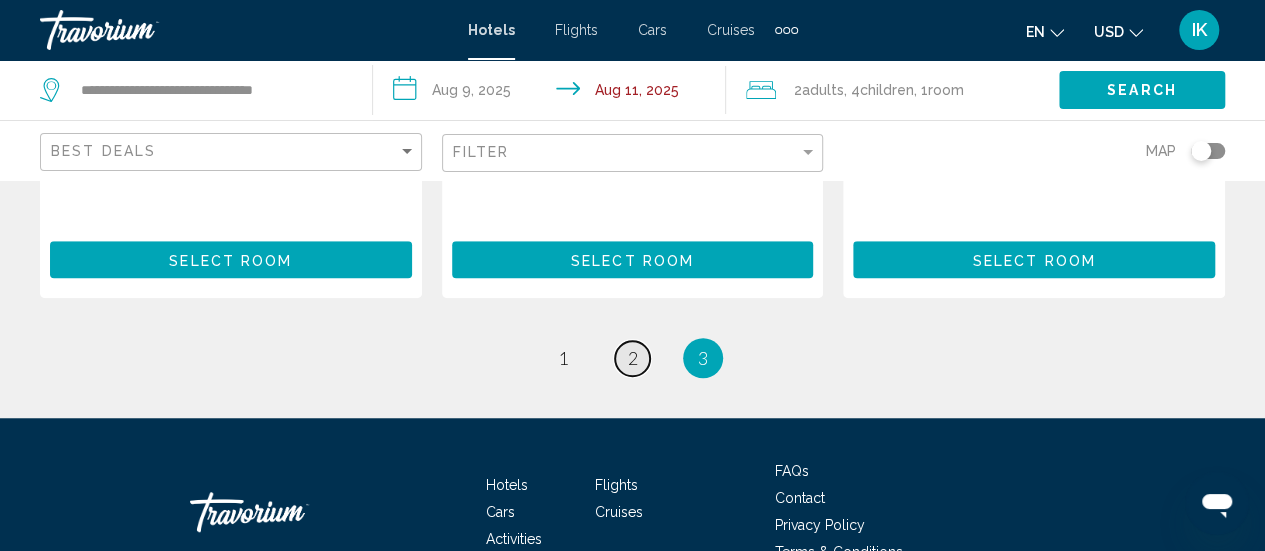 click on "page  2" at bounding box center [632, 358] 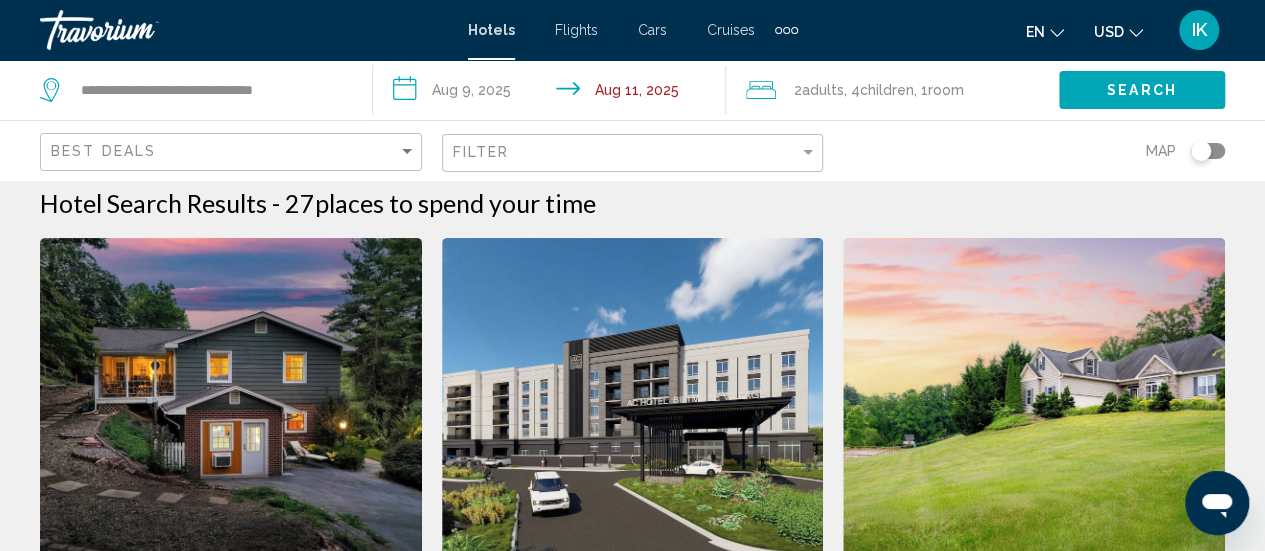 scroll, scrollTop: 0, scrollLeft: 0, axis: both 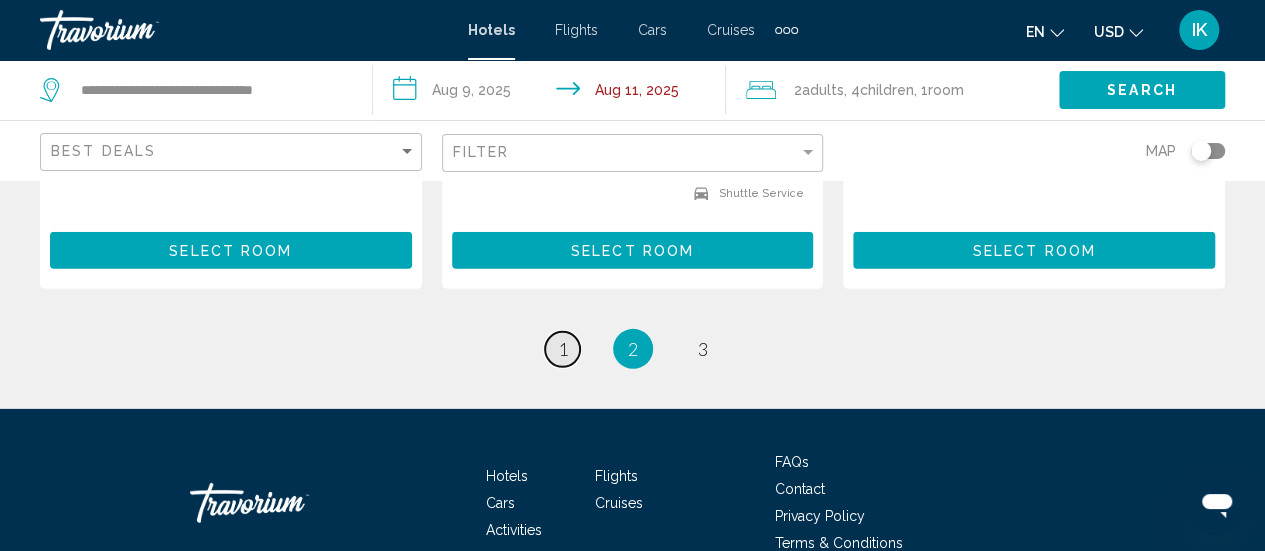 click on "1" at bounding box center [563, 349] 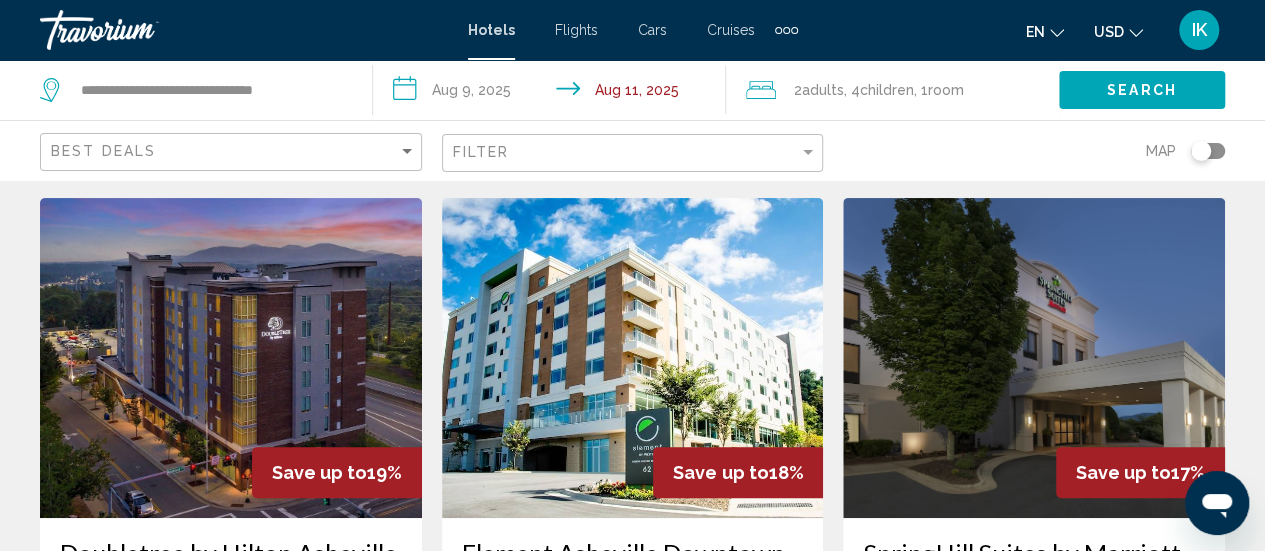 scroll, scrollTop: 0, scrollLeft: 0, axis: both 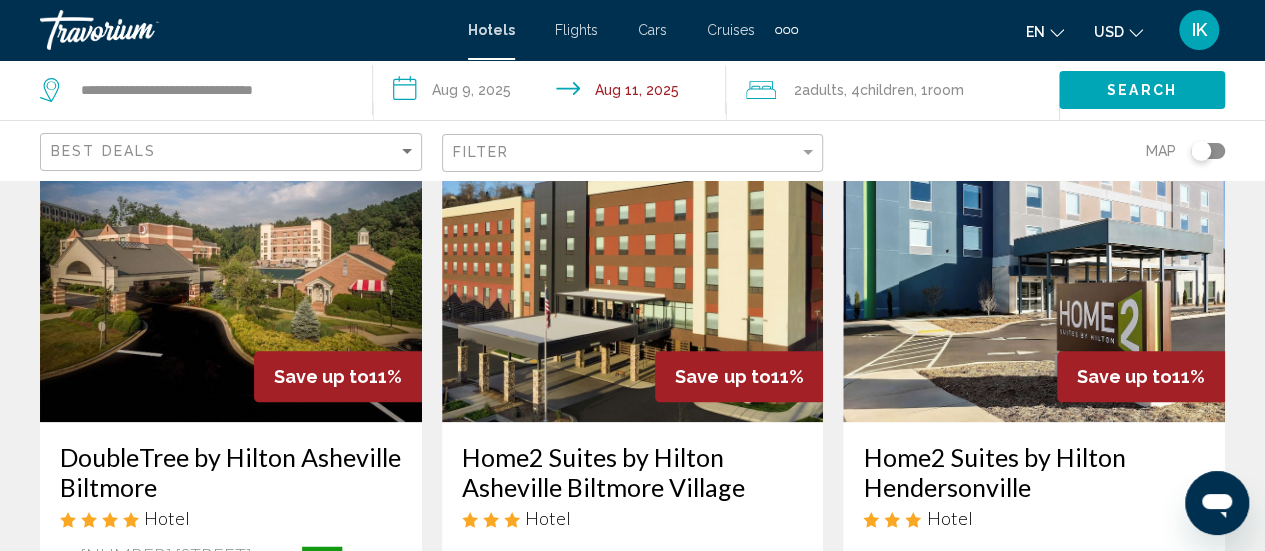 click on "Home2 Suites by Hilton Hendersonville" at bounding box center [1034, 472] 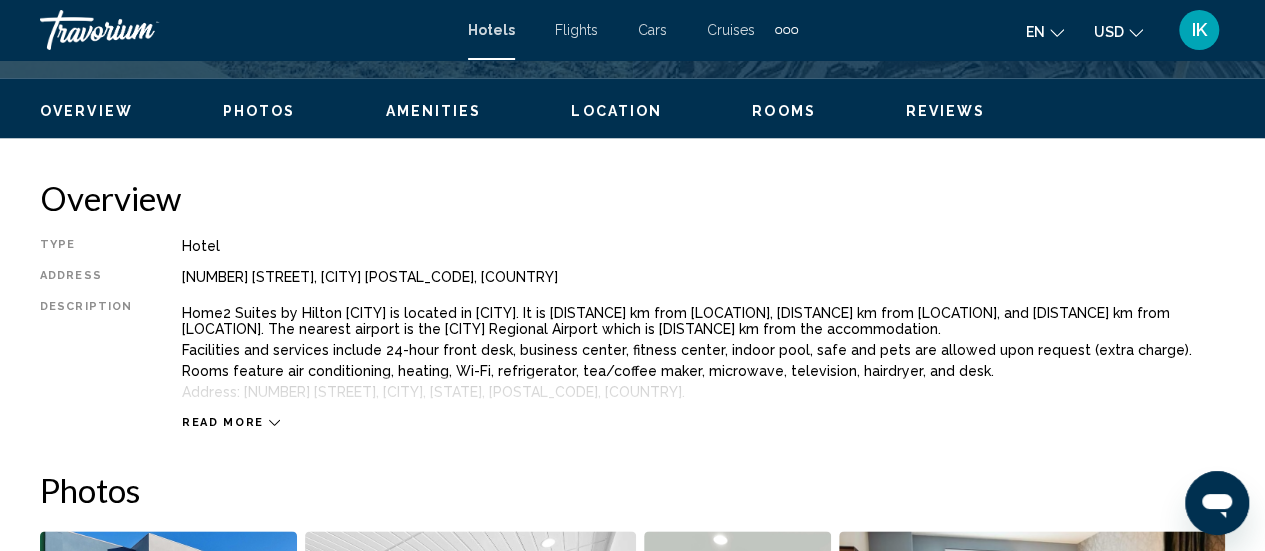 scroll, scrollTop: 259, scrollLeft: 0, axis: vertical 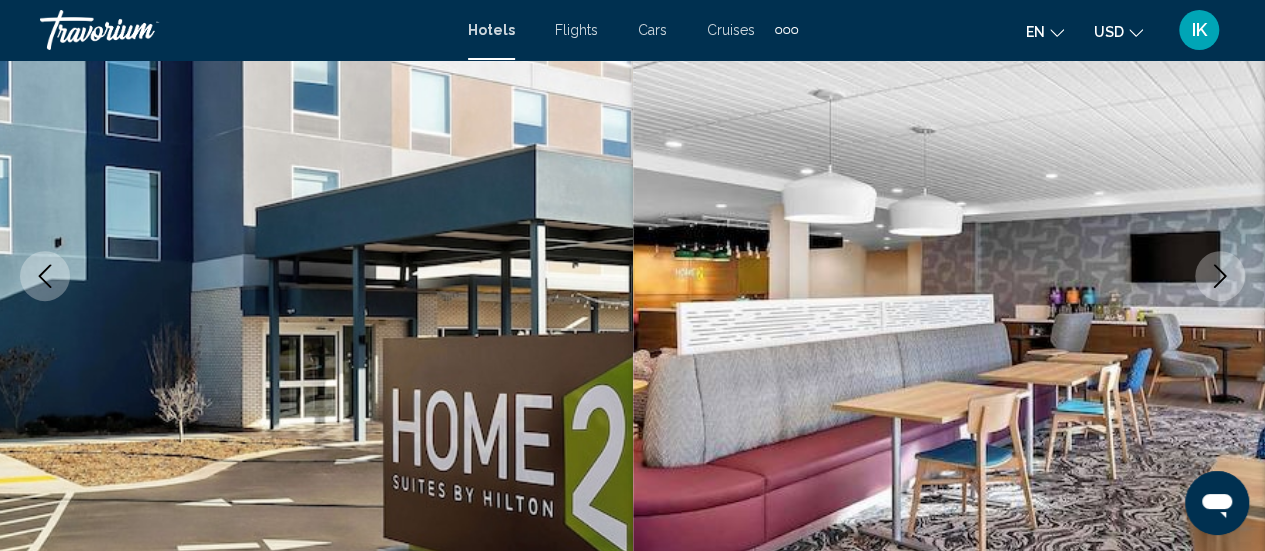click 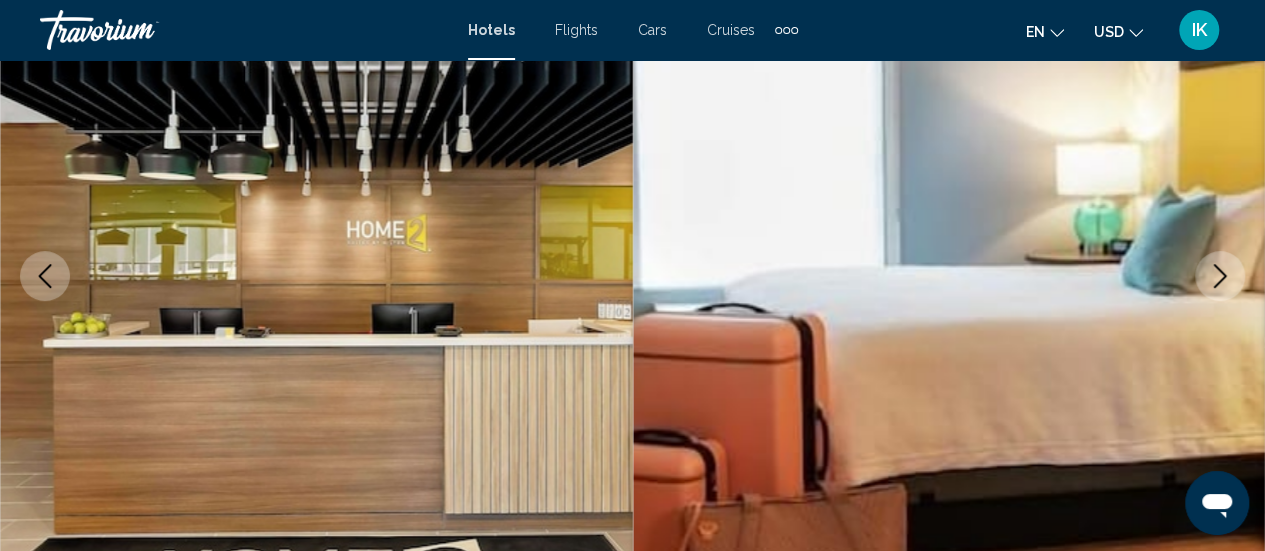 click 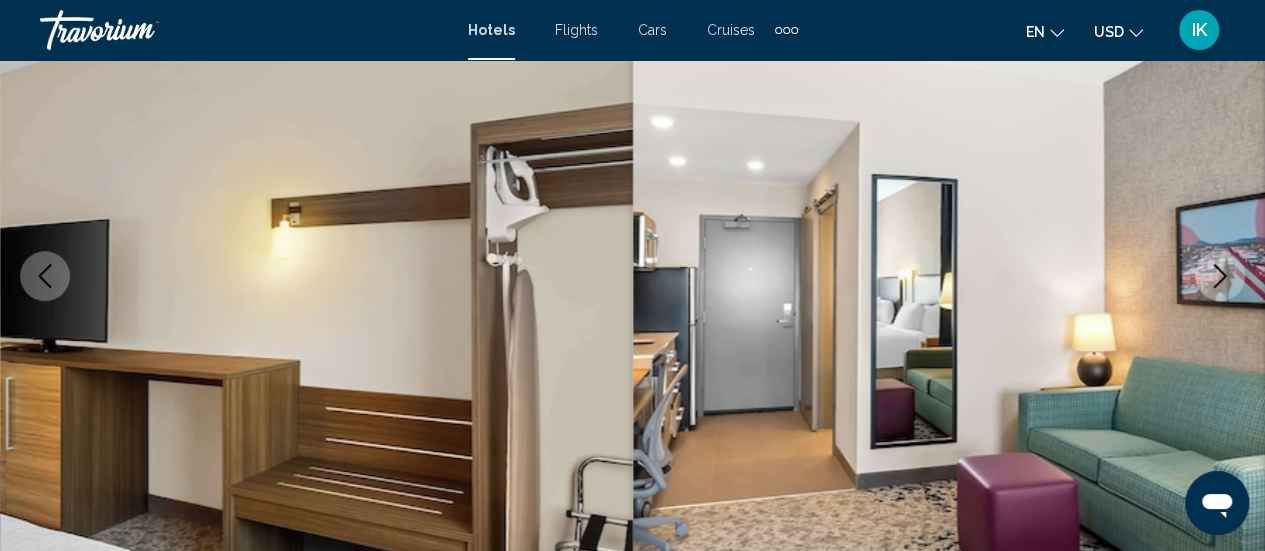 click 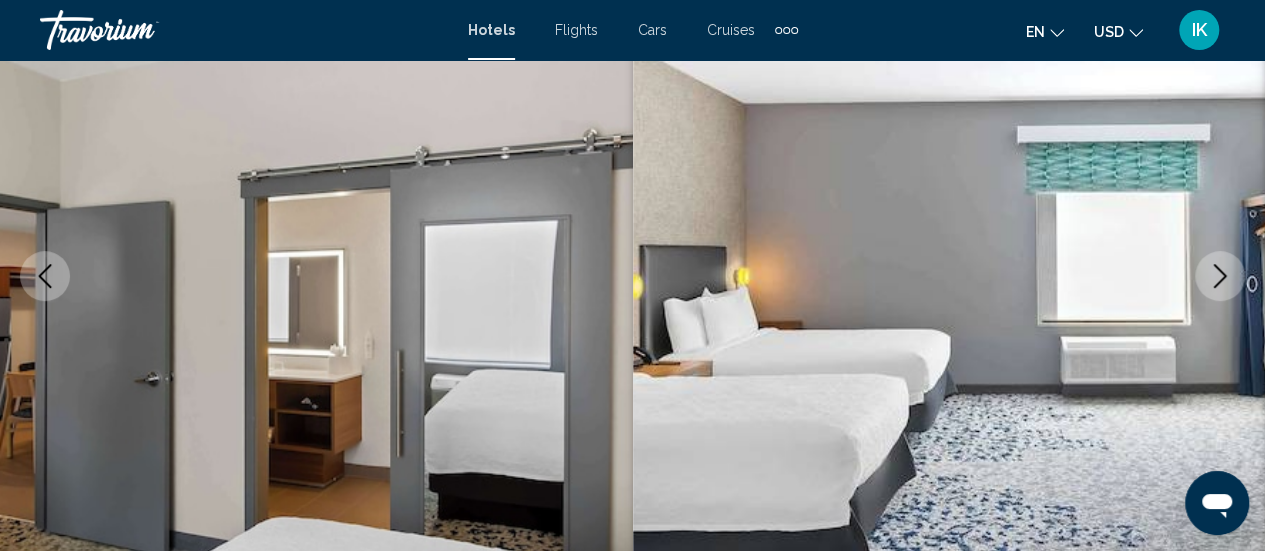 click 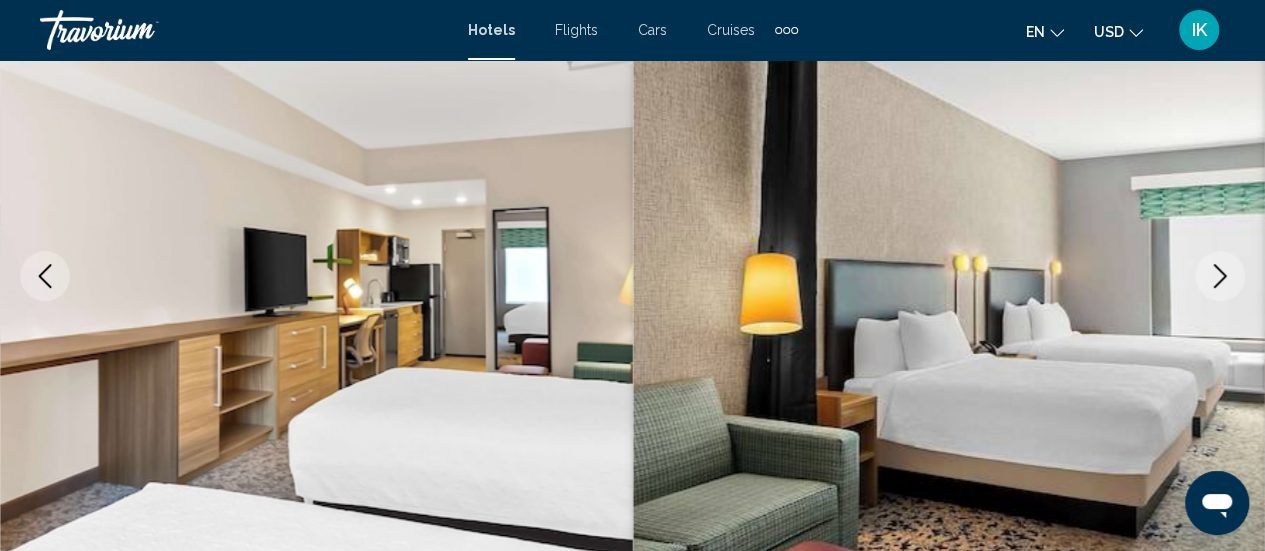 click 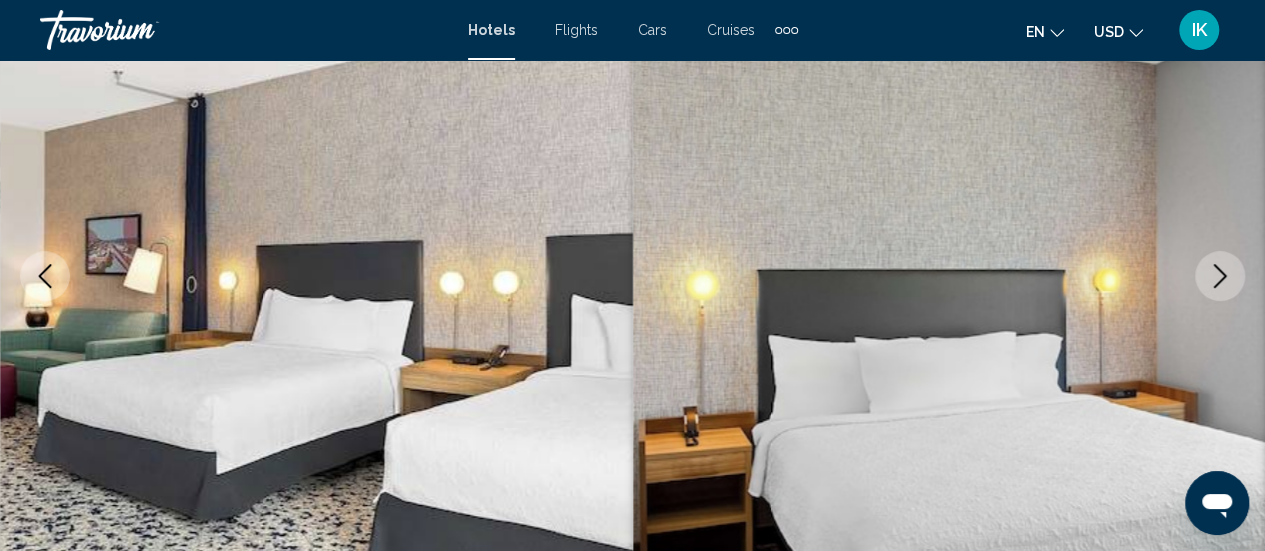 click 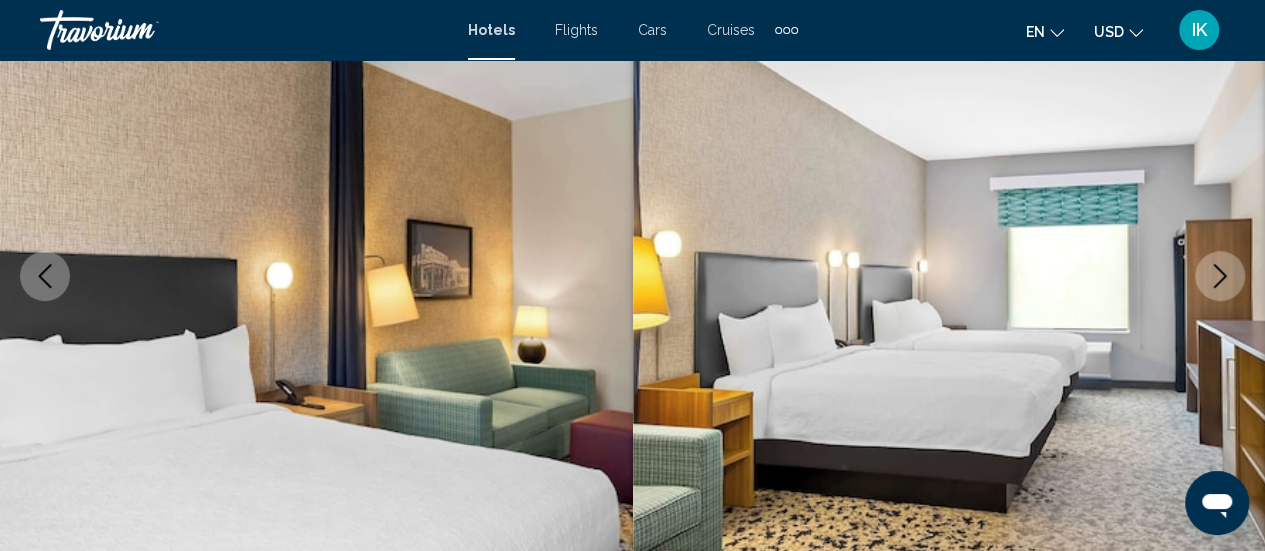click 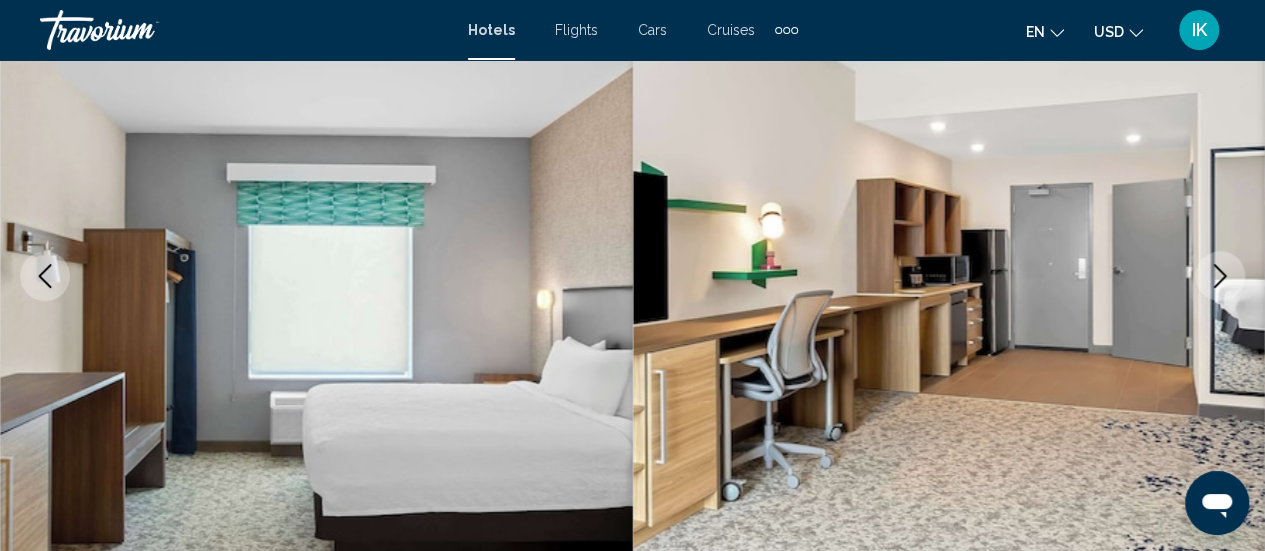 click 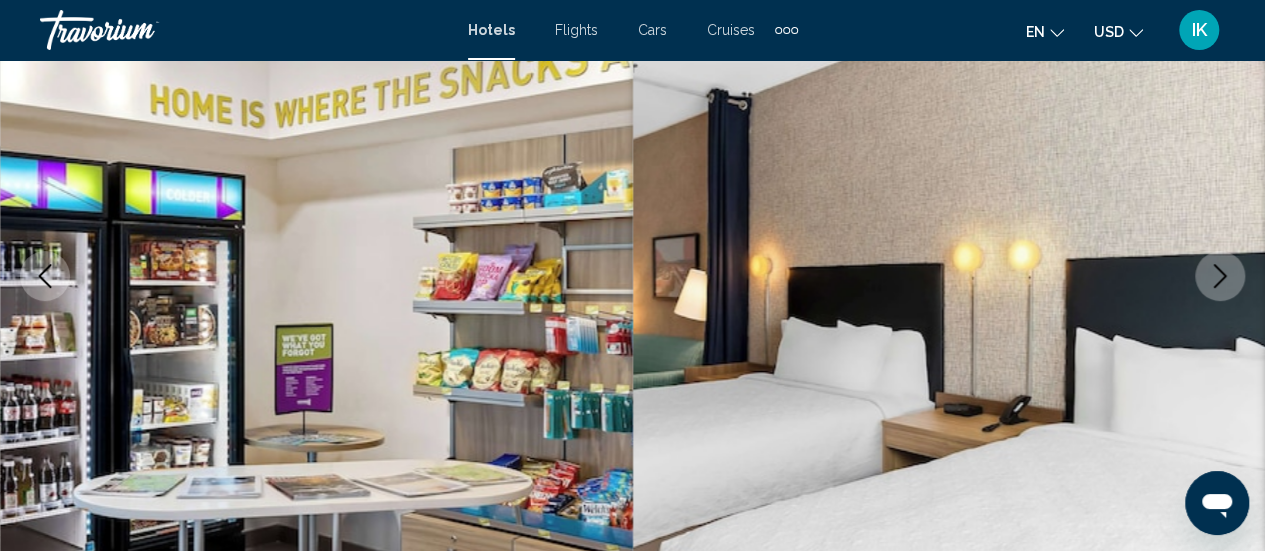 click 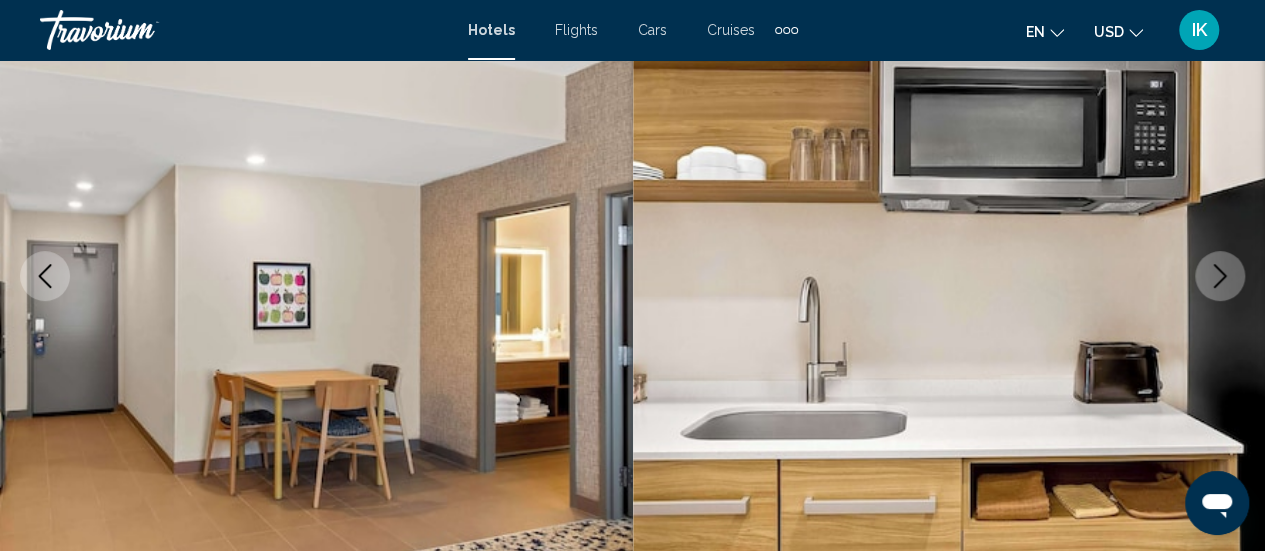 click 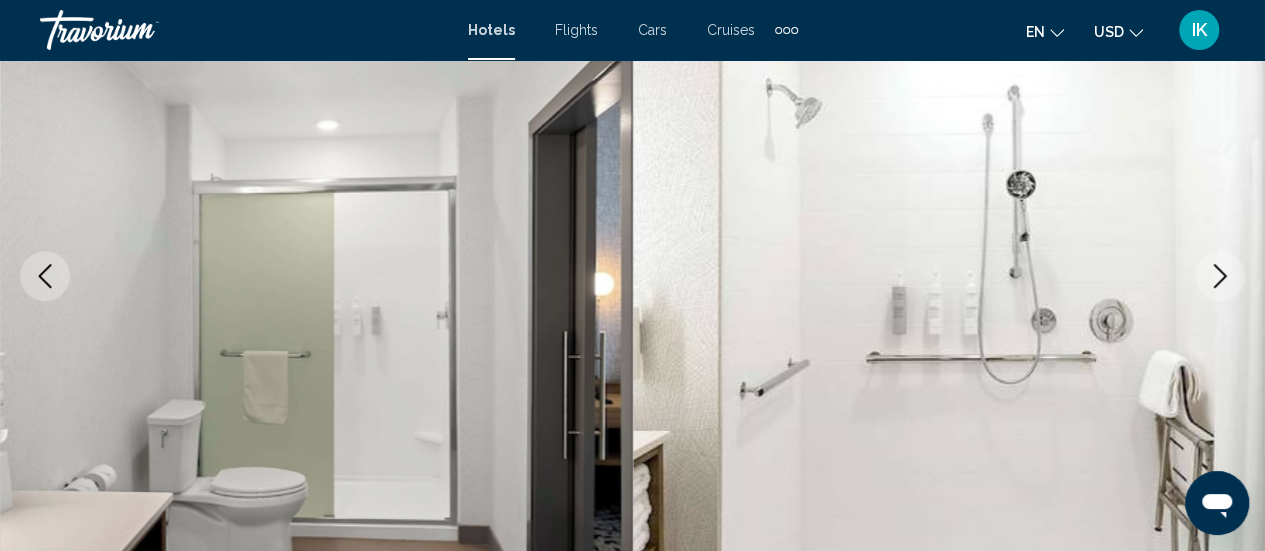 click 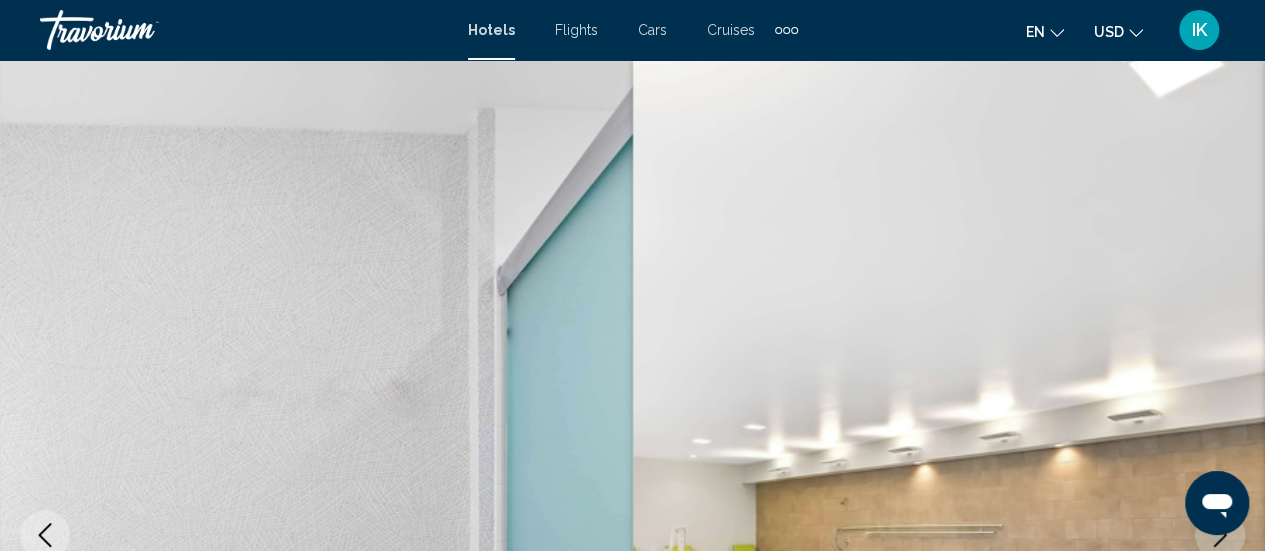 scroll, scrollTop: 0, scrollLeft: 0, axis: both 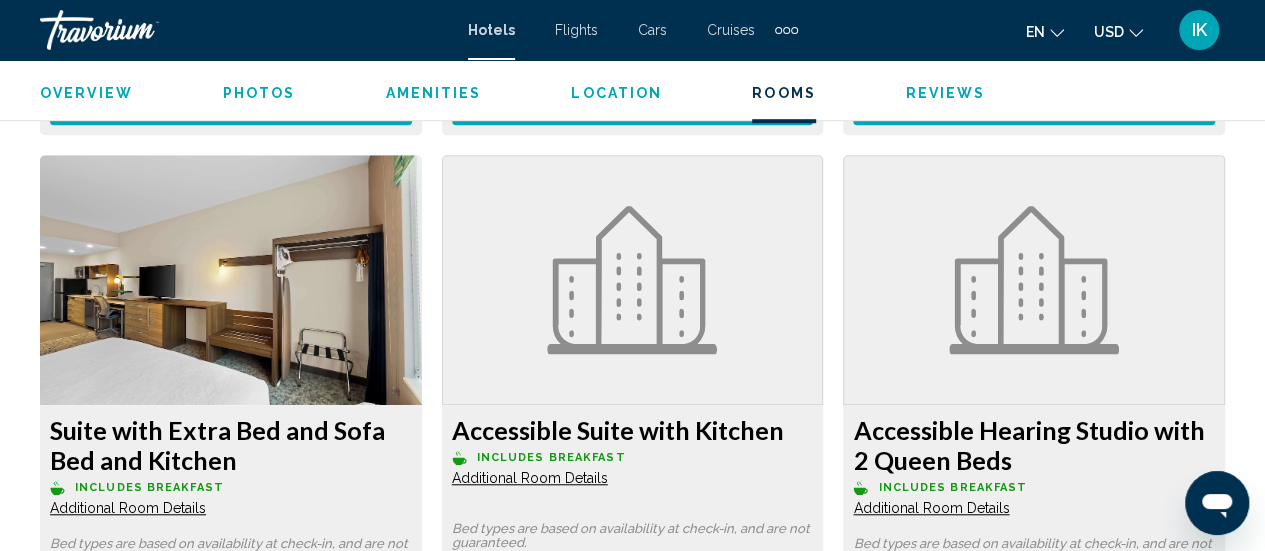 click on "Suite with Extra Bed and Sofa Bed and Kitchen" at bounding box center [231, -969] 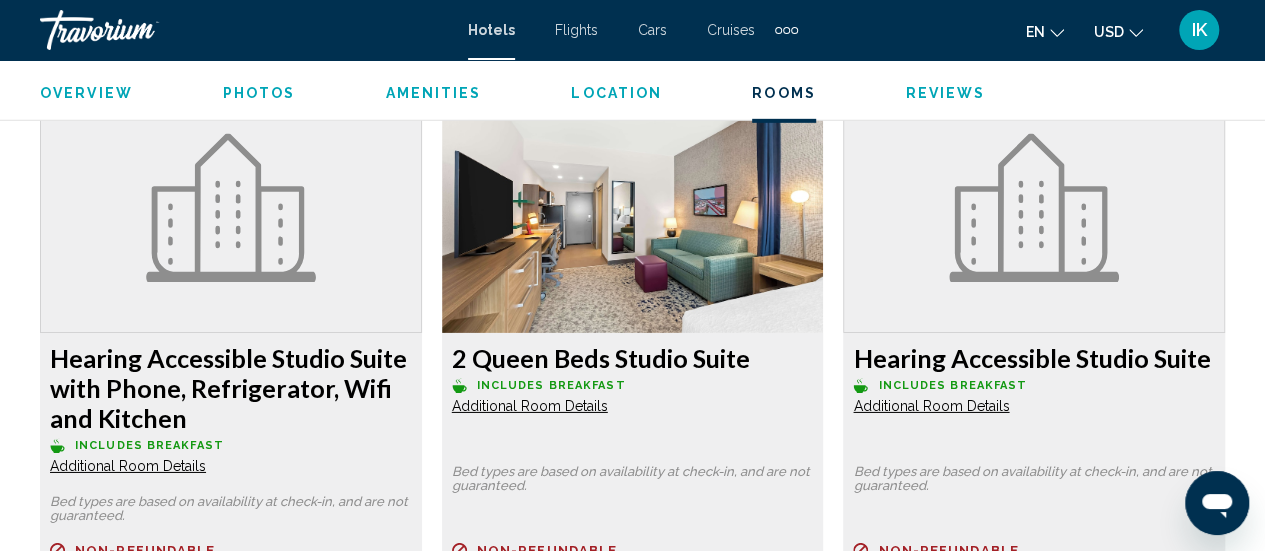 scroll, scrollTop: 3051, scrollLeft: 0, axis: vertical 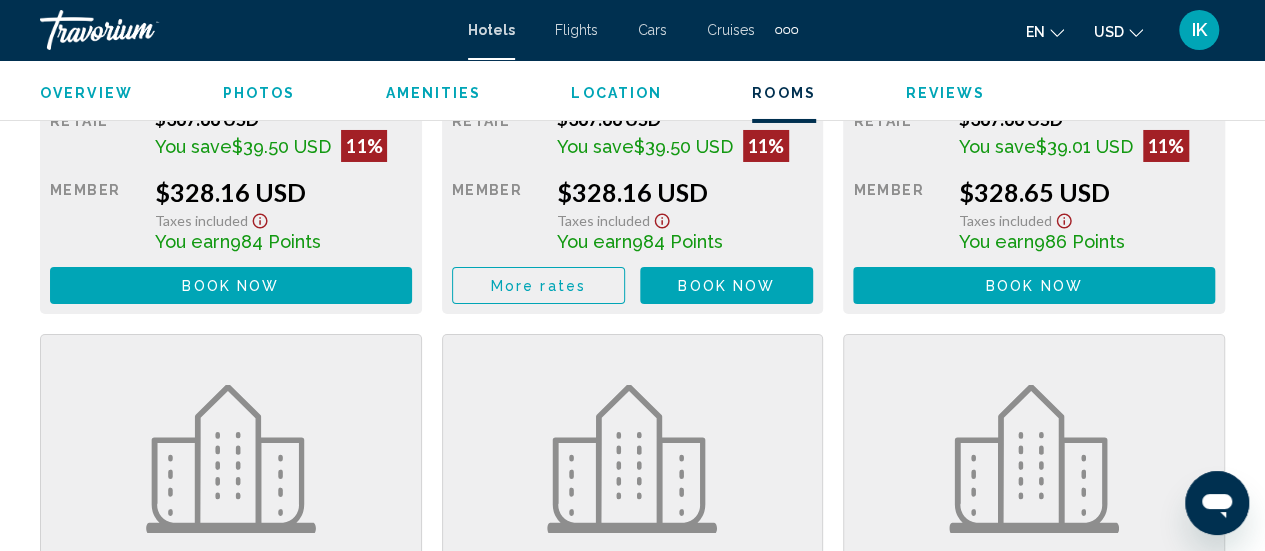 drag, startPoint x: 1255, startPoint y: 328, endPoint x: 1250, endPoint y: 235, distance: 93.13431 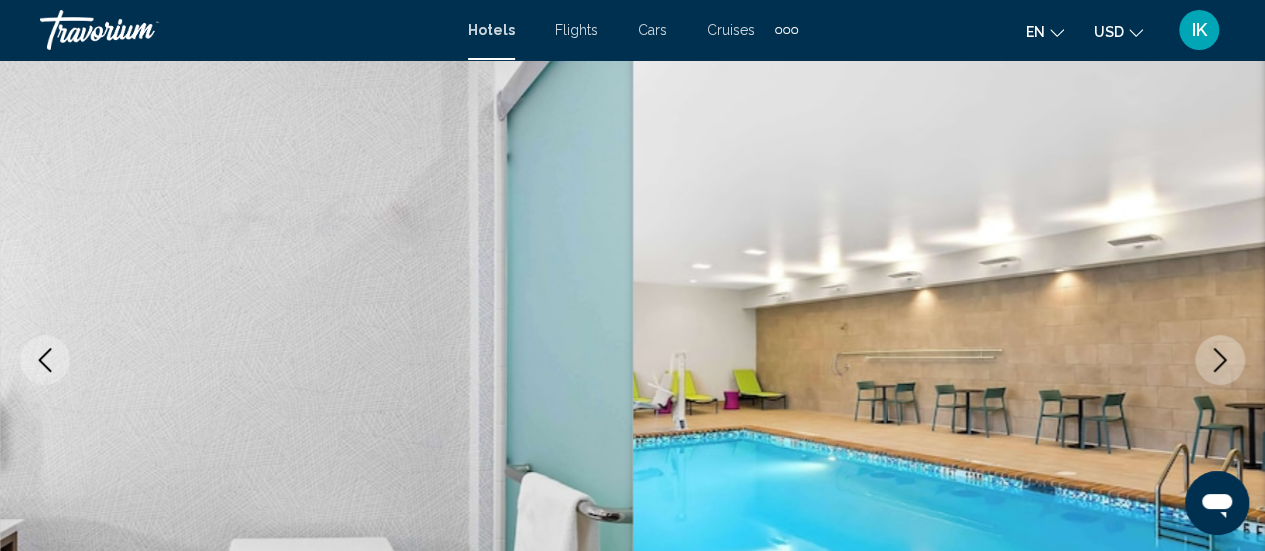 scroll, scrollTop: 0, scrollLeft: 0, axis: both 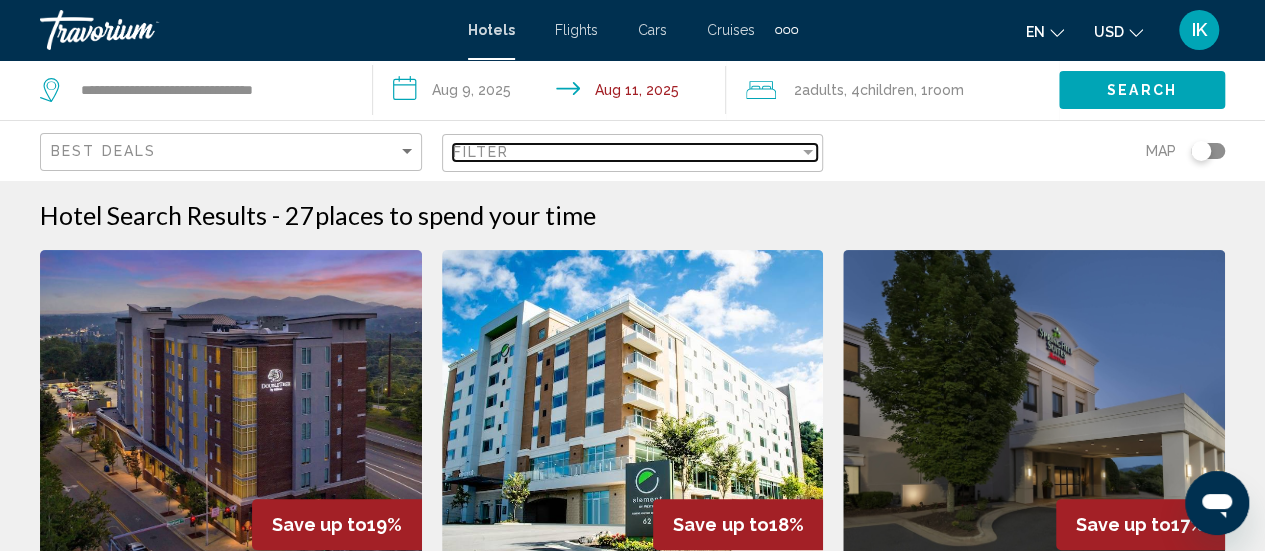 click on "Filter" at bounding box center (626, 152) 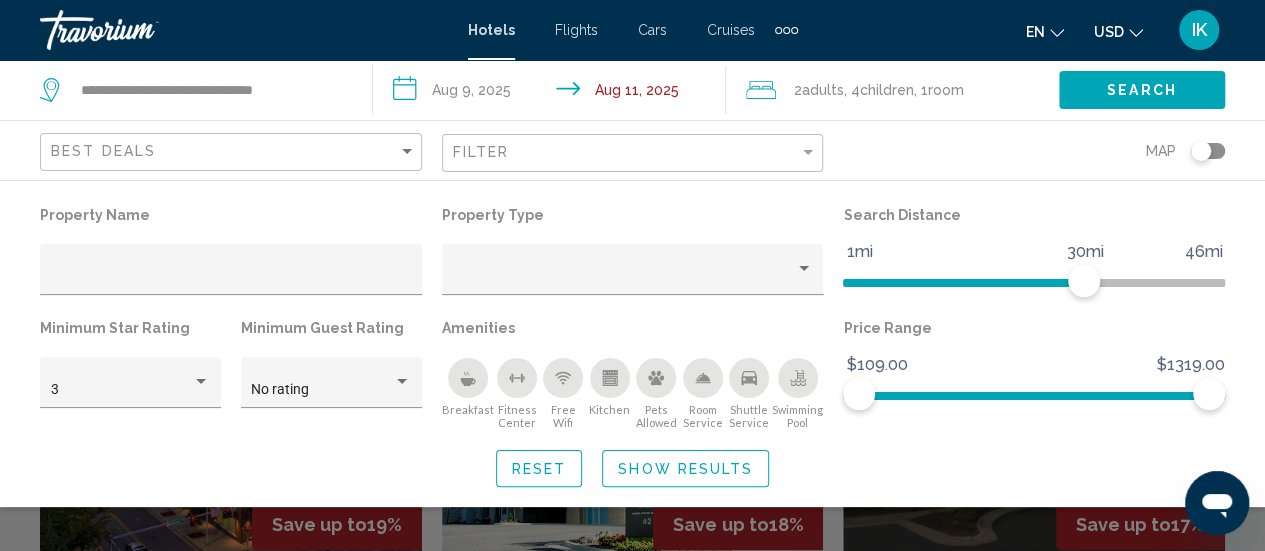 click 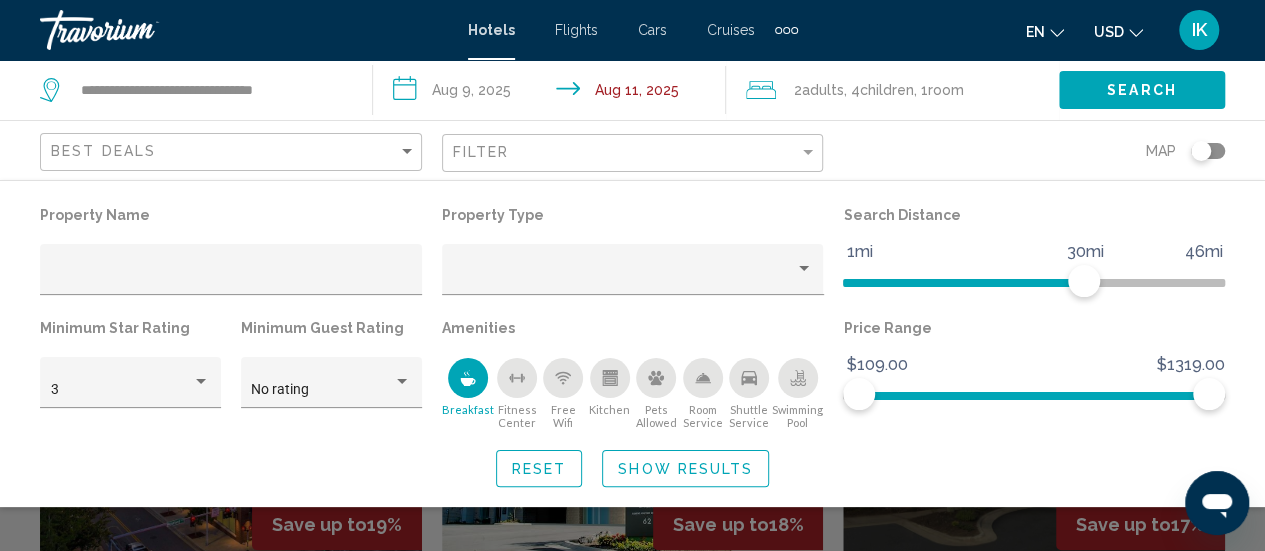 click on "Swimming Pool" 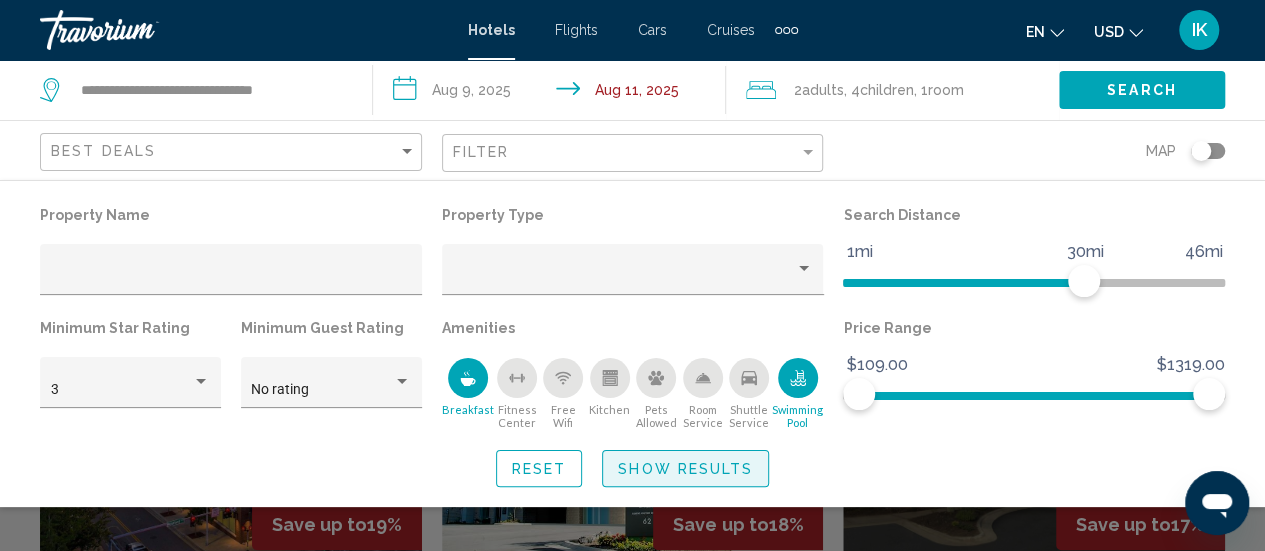 click on "Show Results" 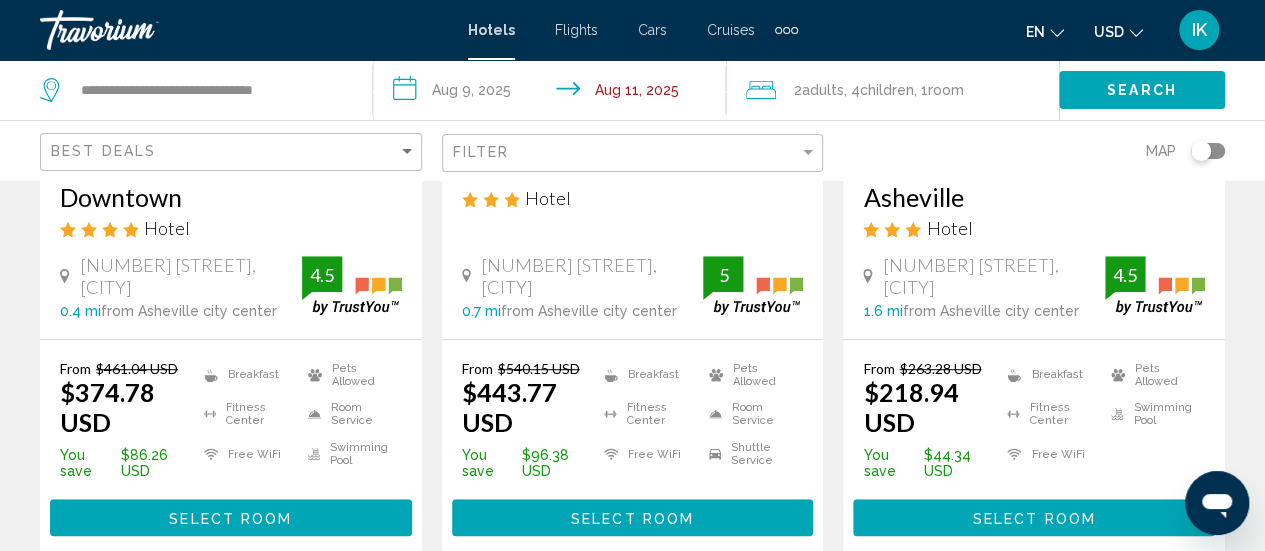 scroll, scrollTop: 441, scrollLeft: 0, axis: vertical 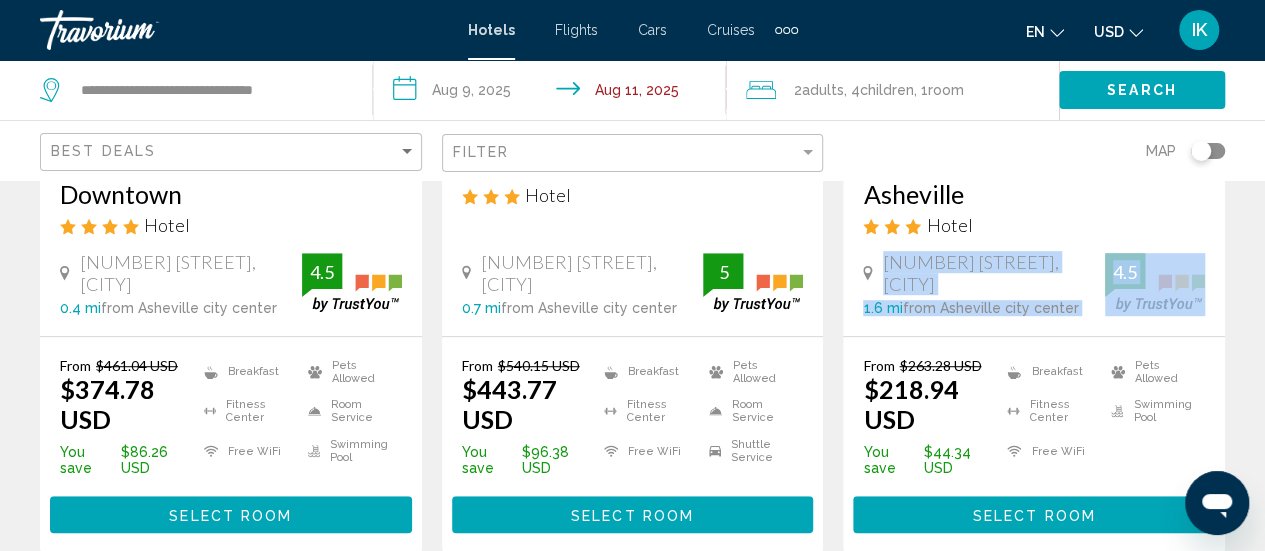 drag, startPoint x: 1214, startPoint y: 215, endPoint x: 1255, endPoint y: 269, distance: 67.80118 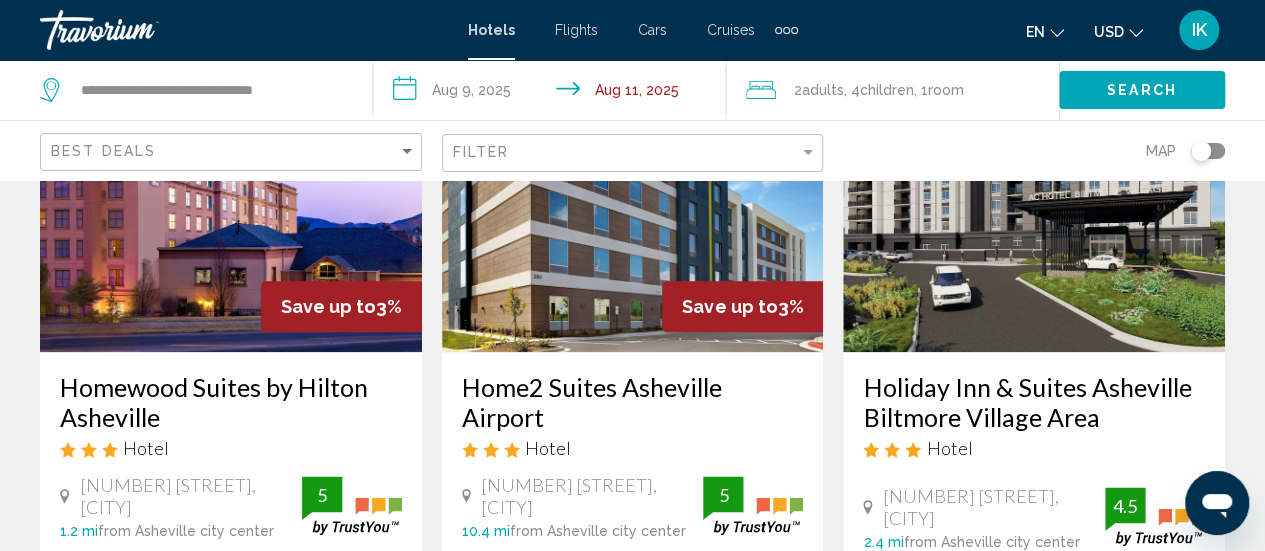scroll, scrollTop: 1018, scrollLeft: 0, axis: vertical 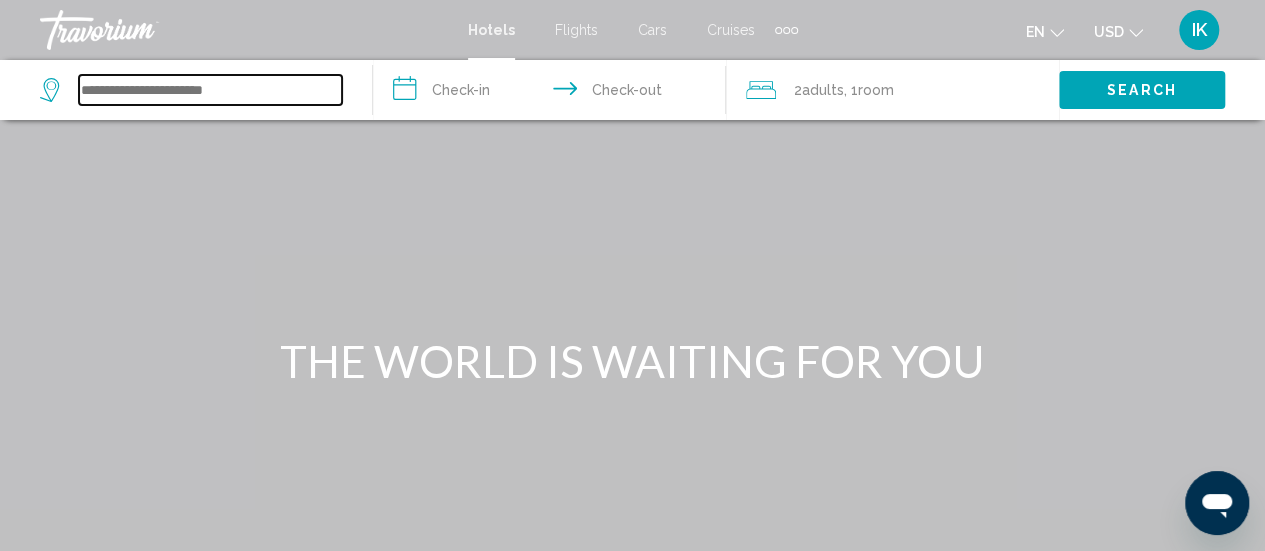 click at bounding box center [210, 90] 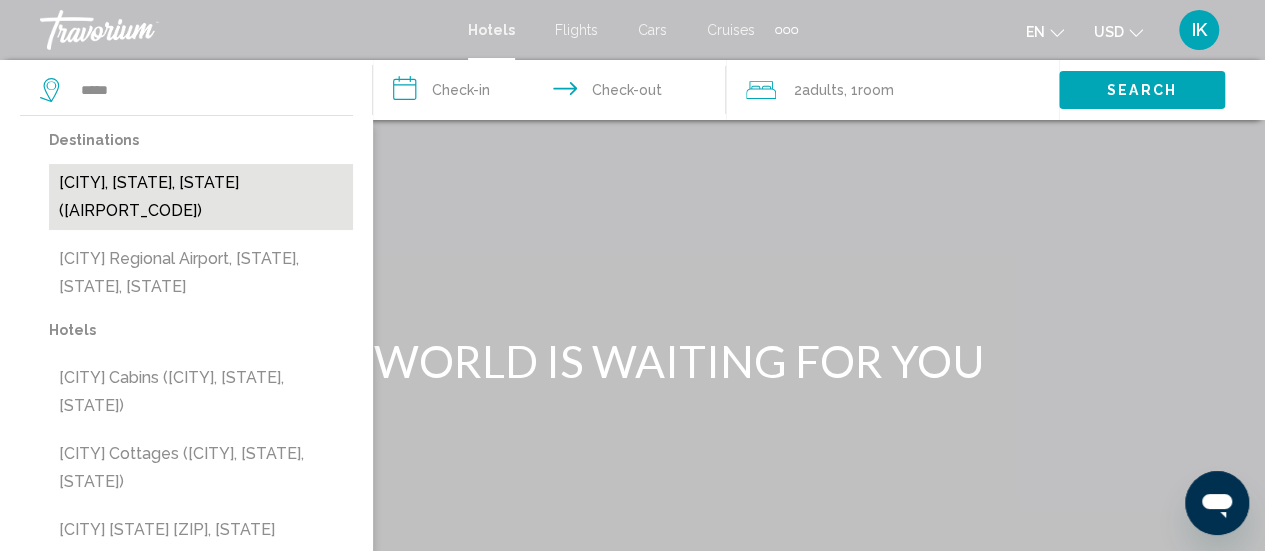 click on "[CITY], [STATE], [COUNTRY] ([AIRPORT_CODE])" at bounding box center (201, 197) 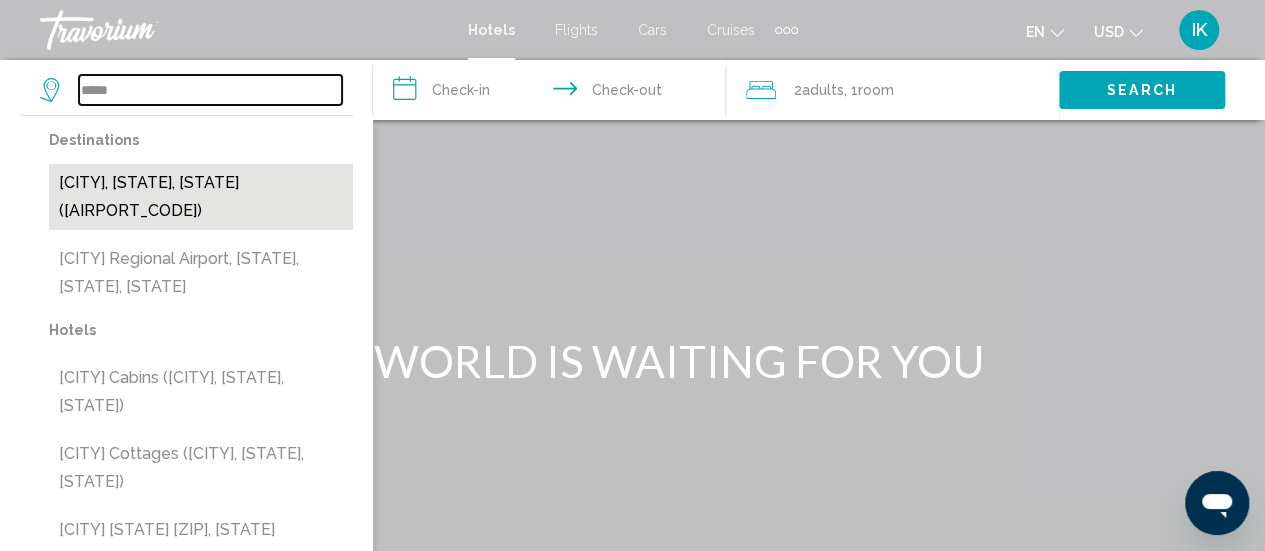 type on "**********" 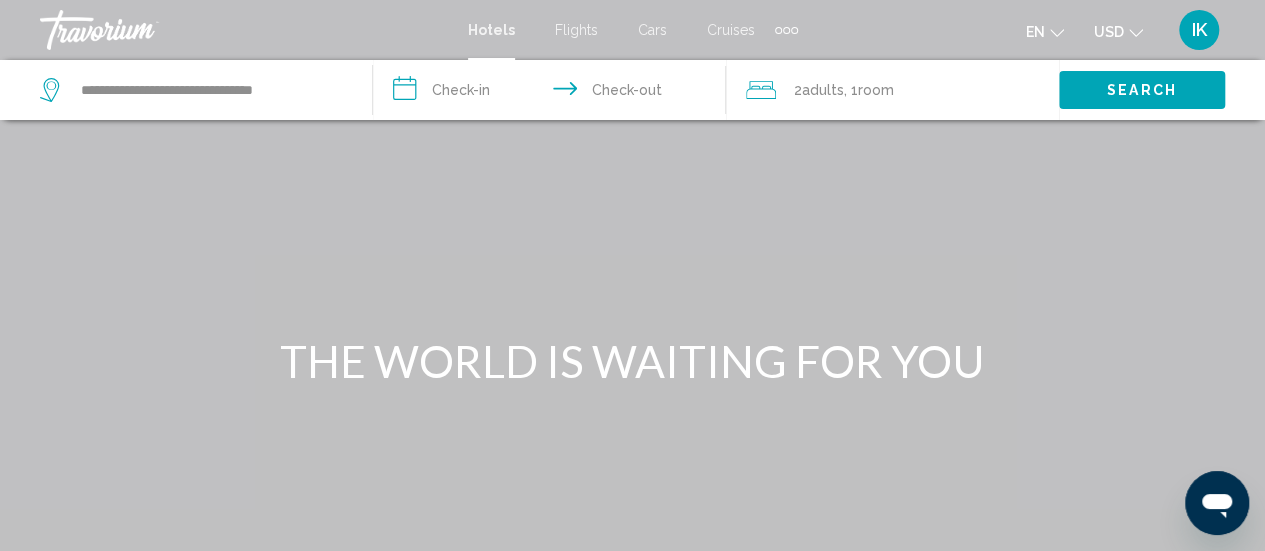 click on "**********" at bounding box center (553, 93) 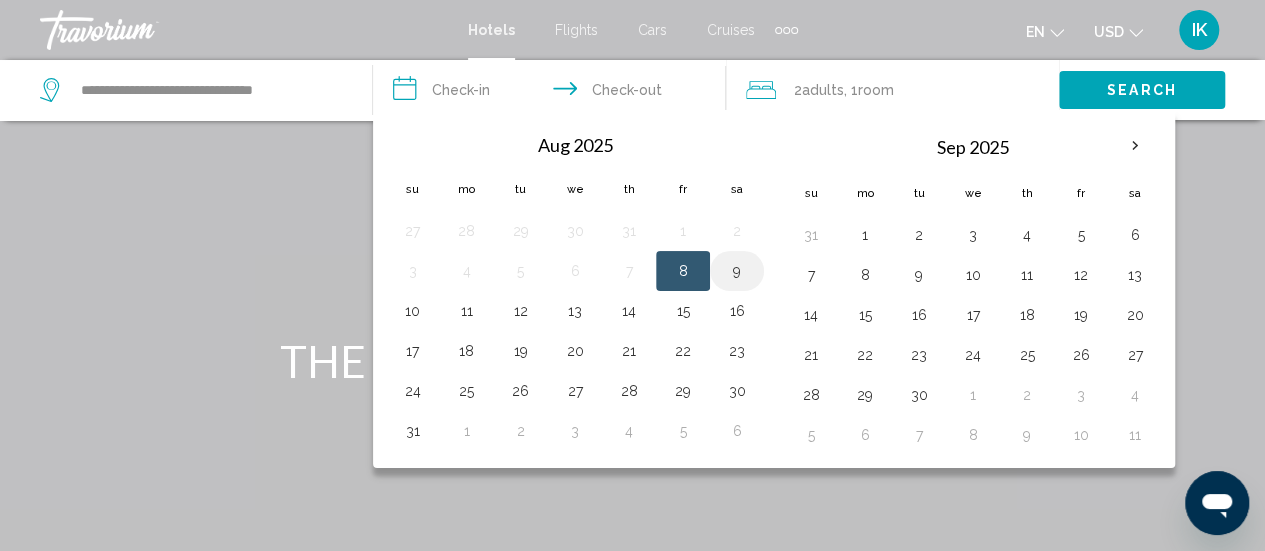 click on "9" at bounding box center [737, 271] 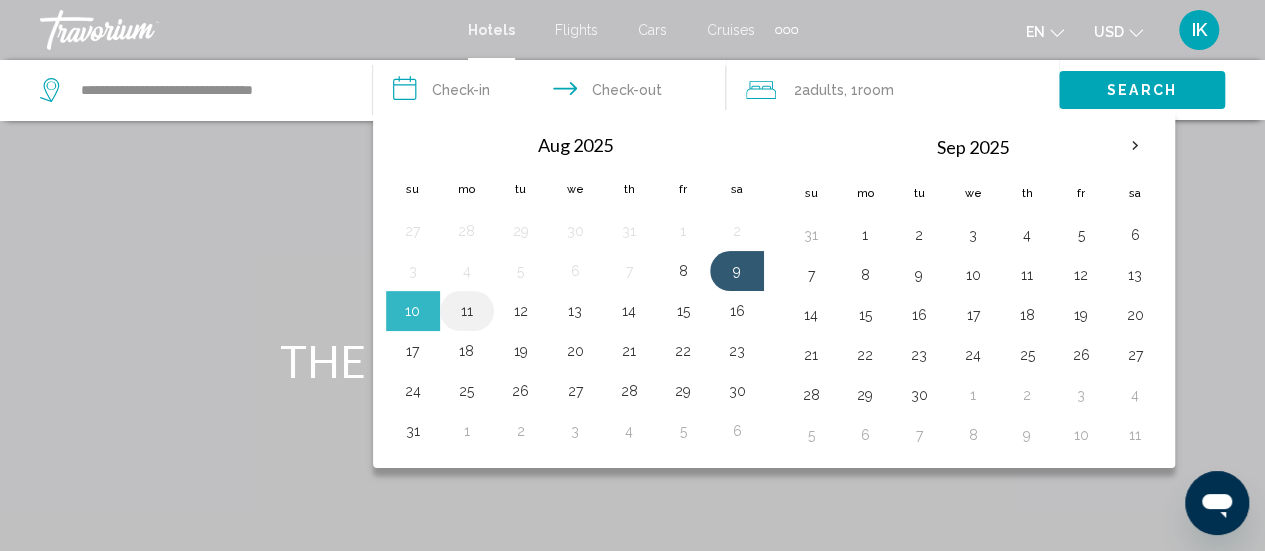 click on "11" at bounding box center (467, 311) 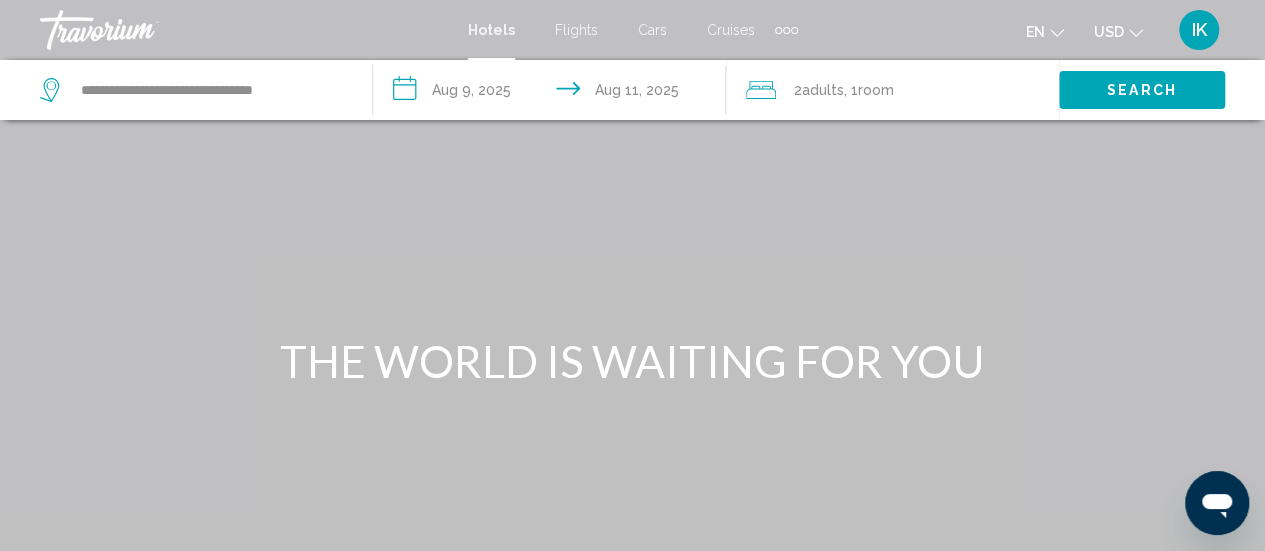 click on "2  Adult Adults , 1  Room rooms" 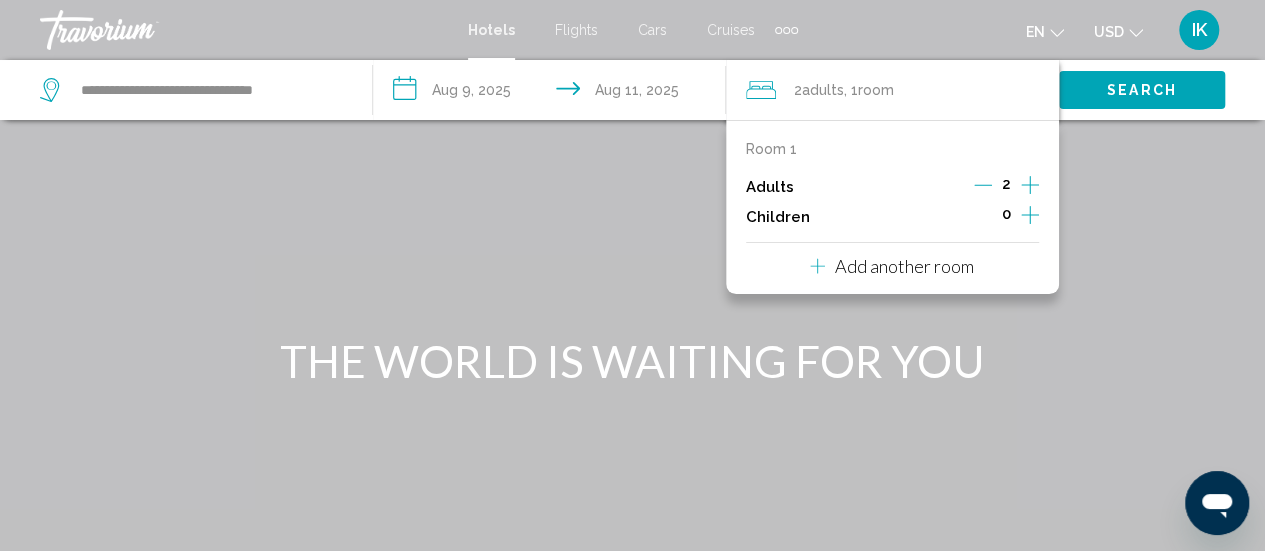 click 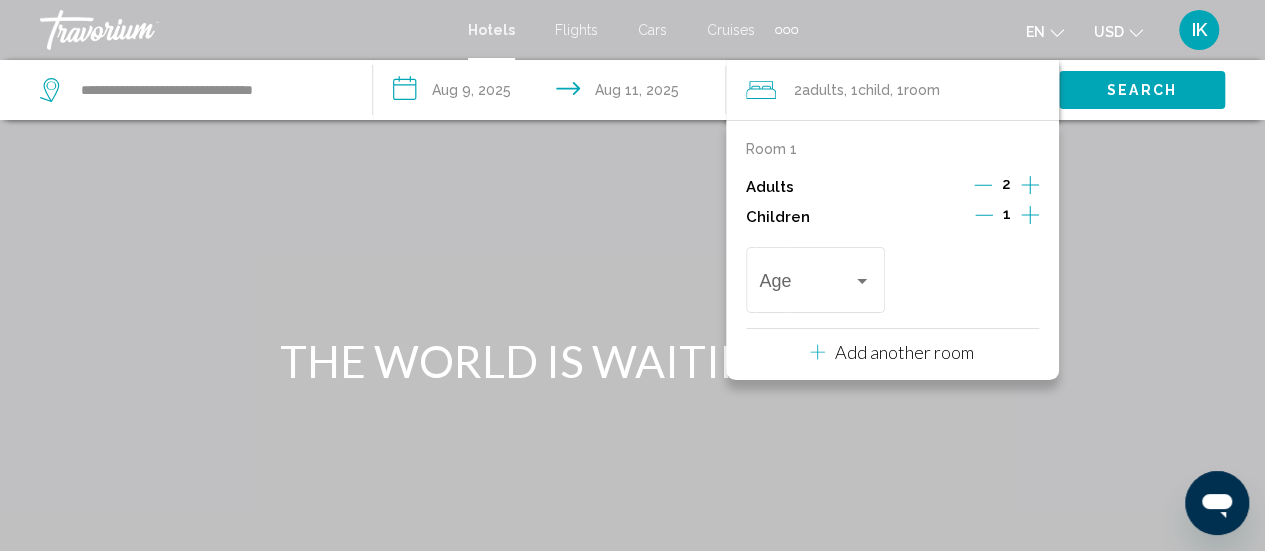 click 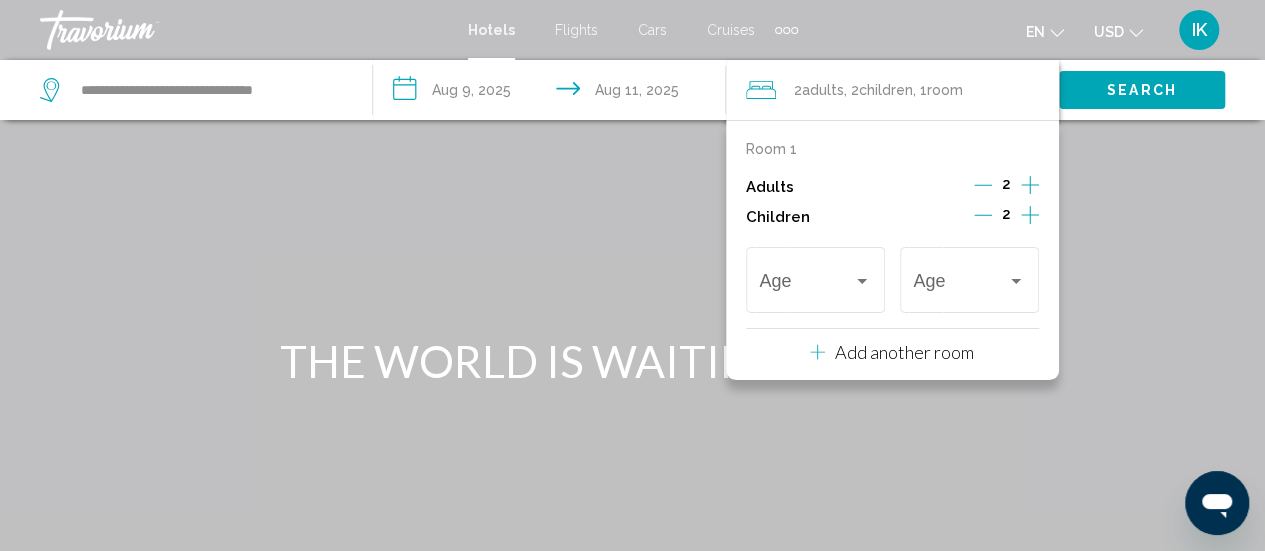 click 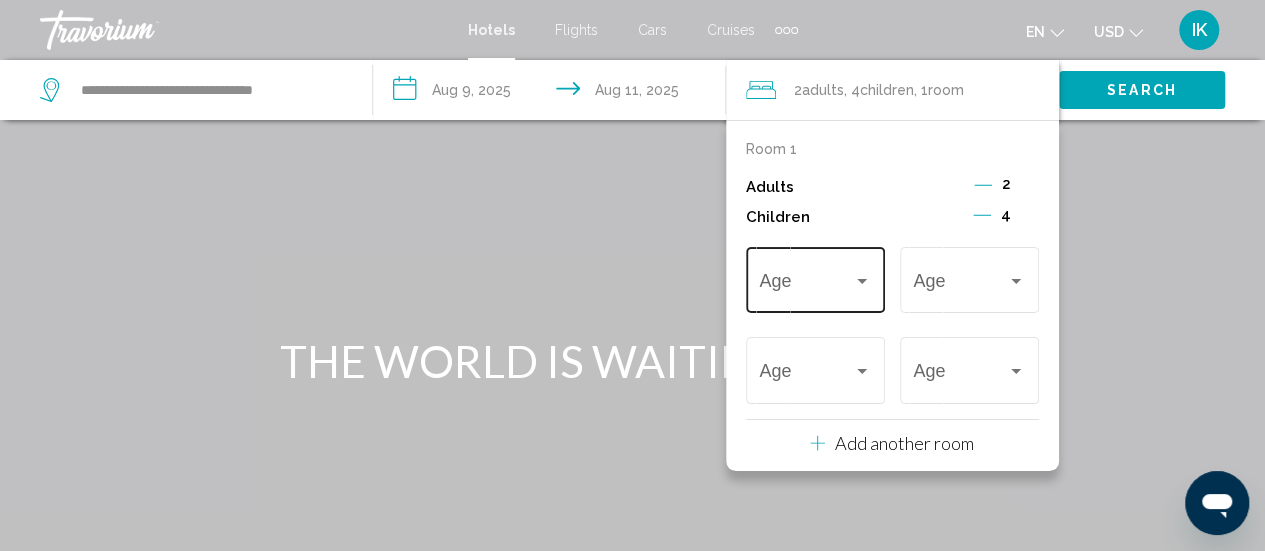 click on "Age" at bounding box center (815, 277) 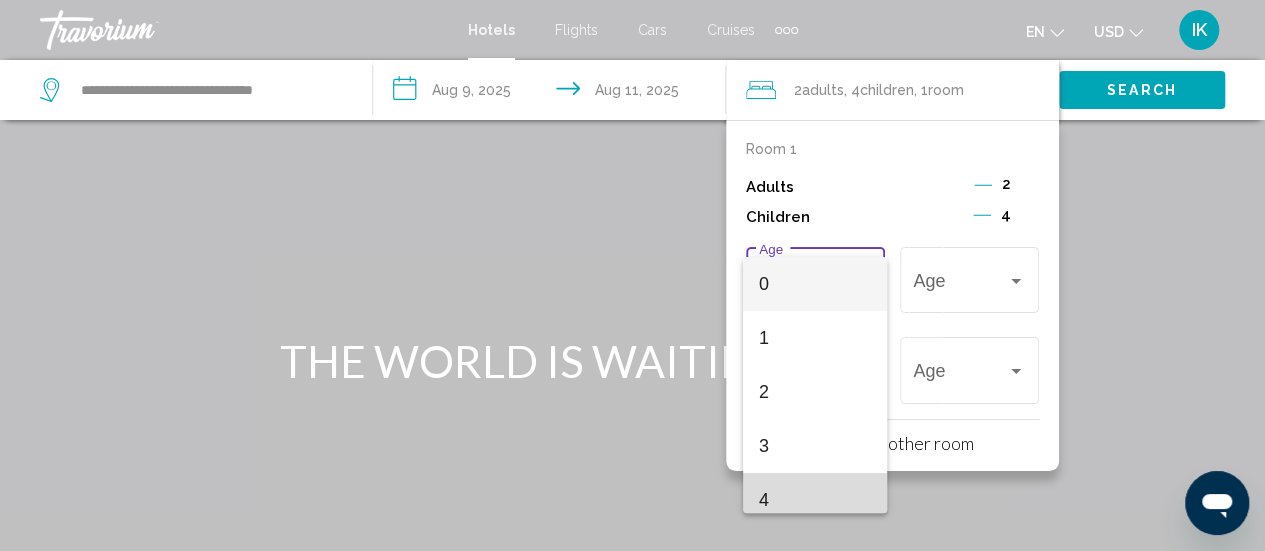 click on "4" at bounding box center [815, 500] 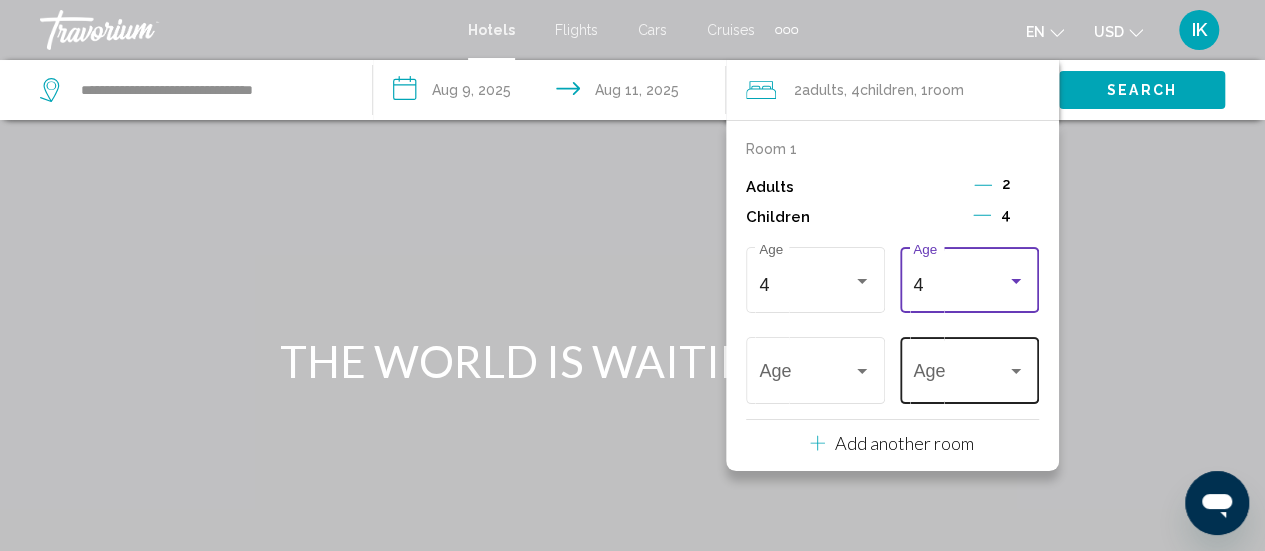 scroll, scrollTop: 14, scrollLeft: 0, axis: vertical 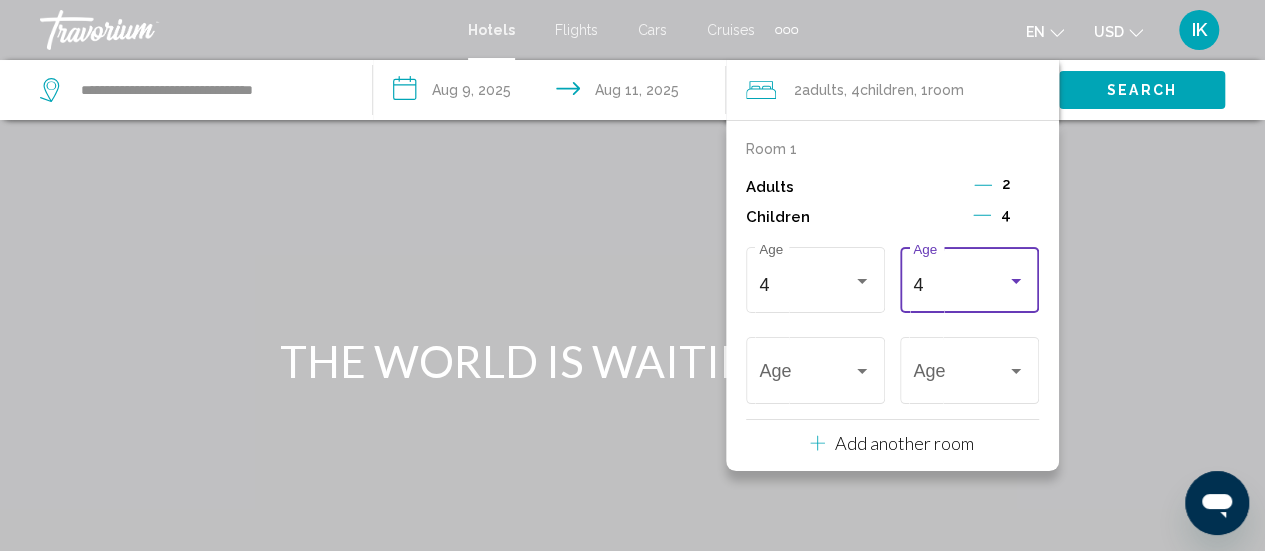 click on "4" at bounding box center [960, 285] 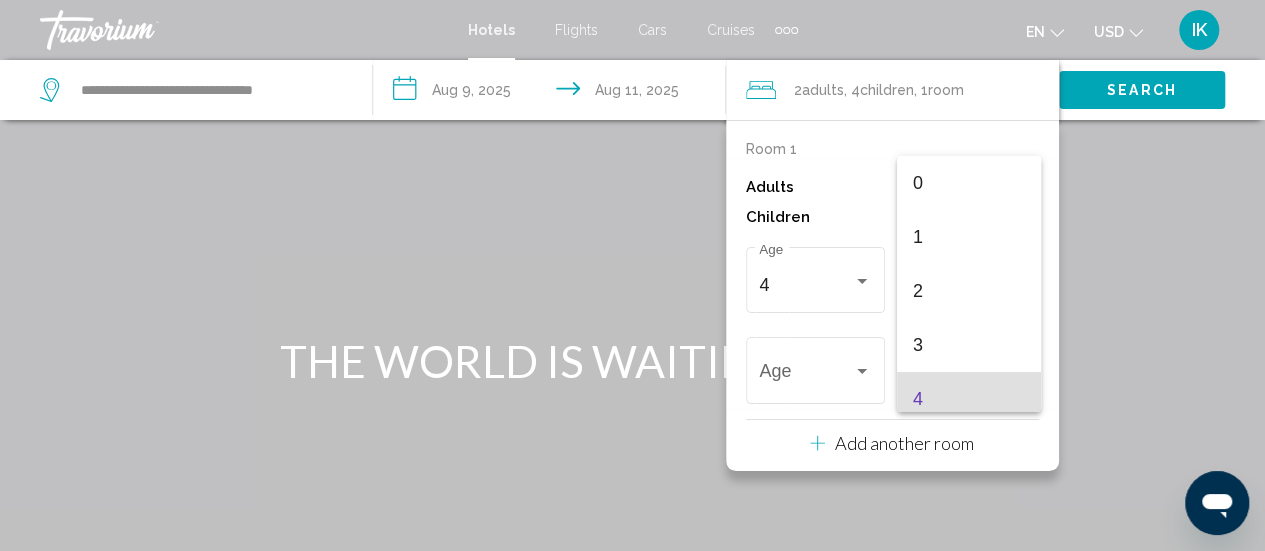 scroll, scrollTop: 115, scrollLeft: 0, axis: vertical 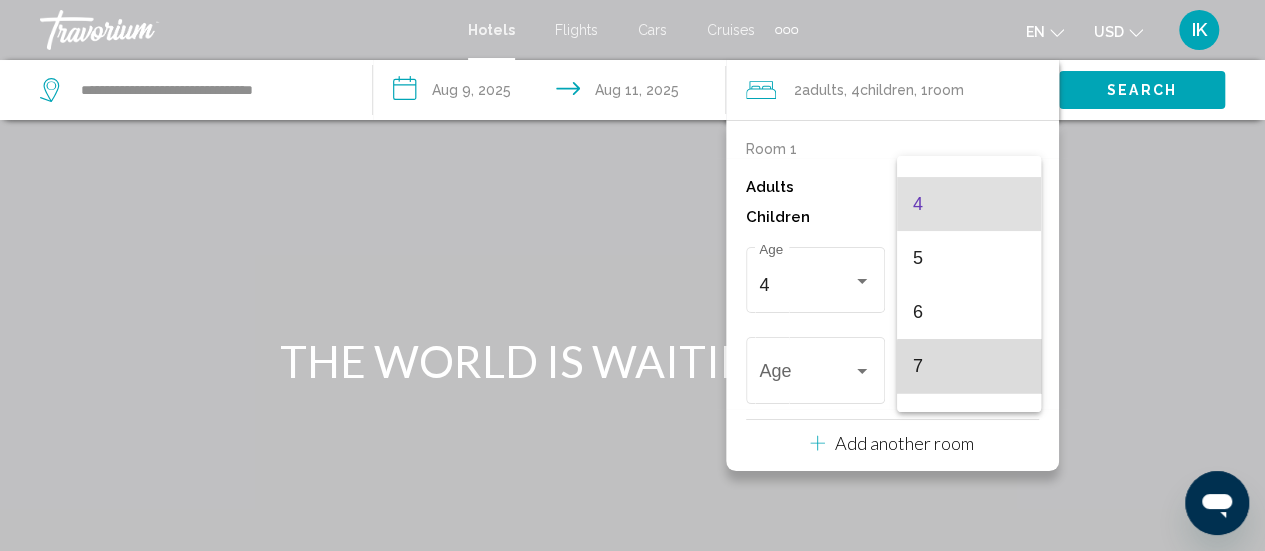 click on "7" at bounding box center [969, 366] 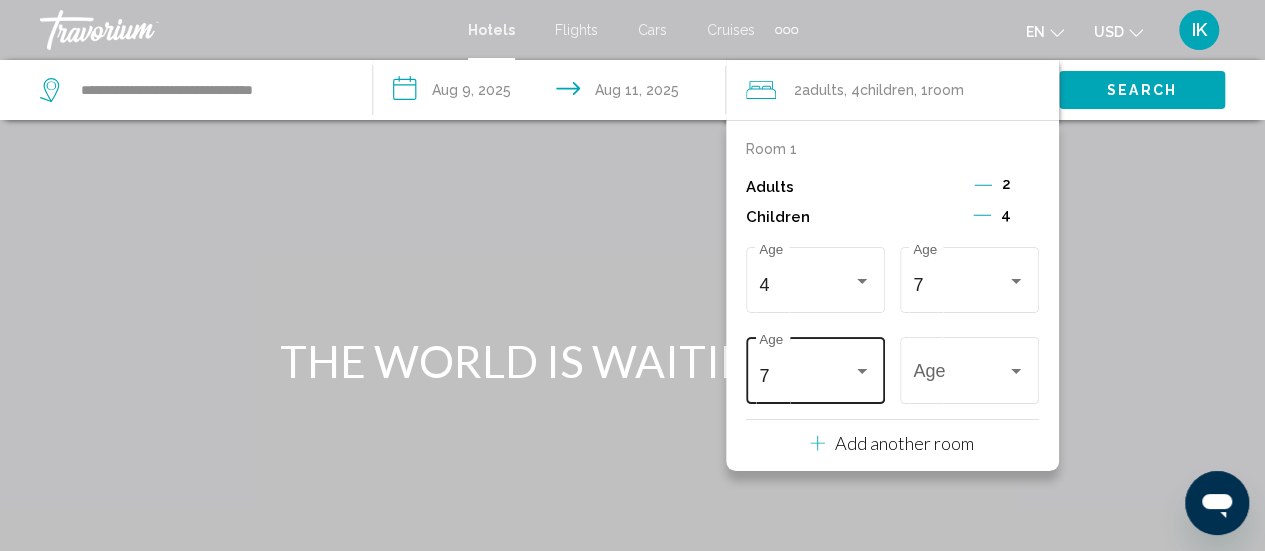 click on "7 Age" at bounding box center [815, 368] 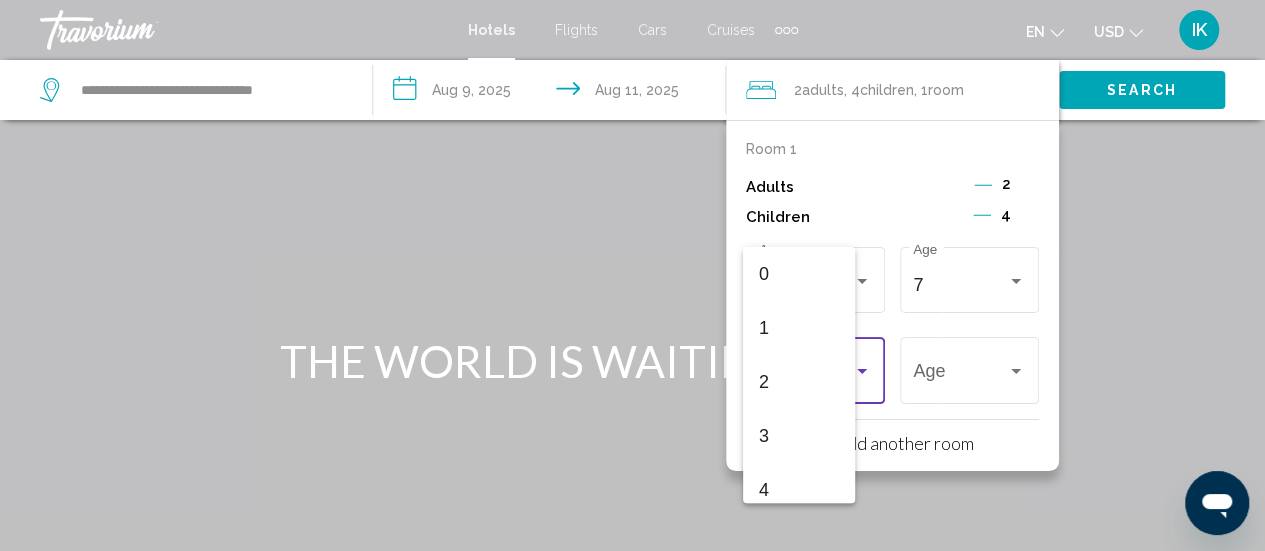 scroll, scrollTop: 277, scrollLeft: 0, axis: vertical 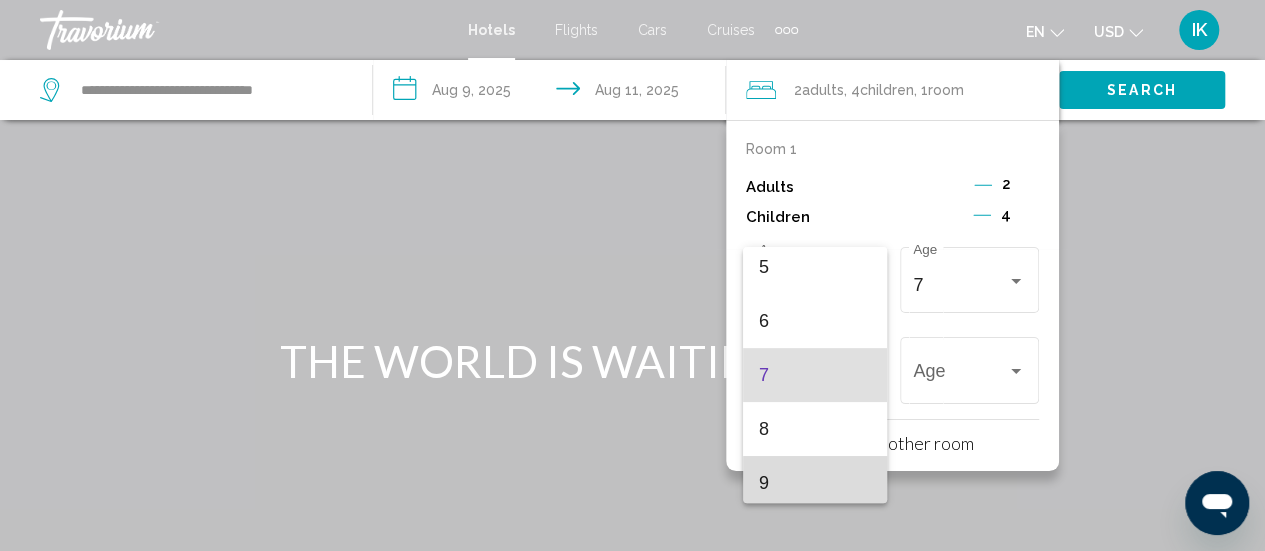 click on "9" at bounding box center [815, 483] 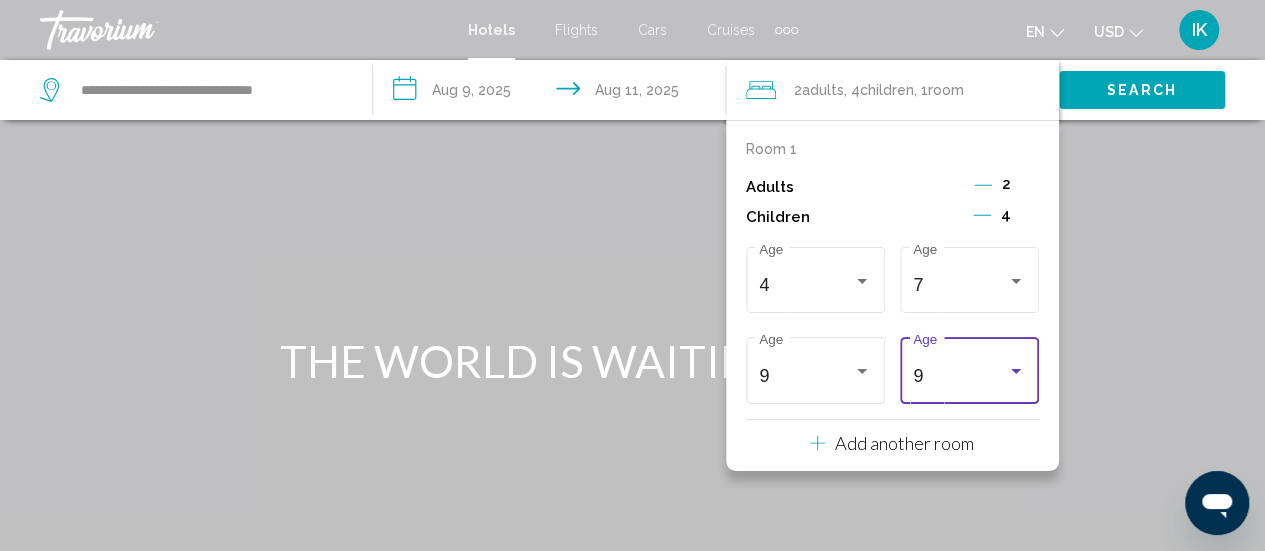 scroll, scrollTop: 284, scrollLeft: 0, axis: vertical 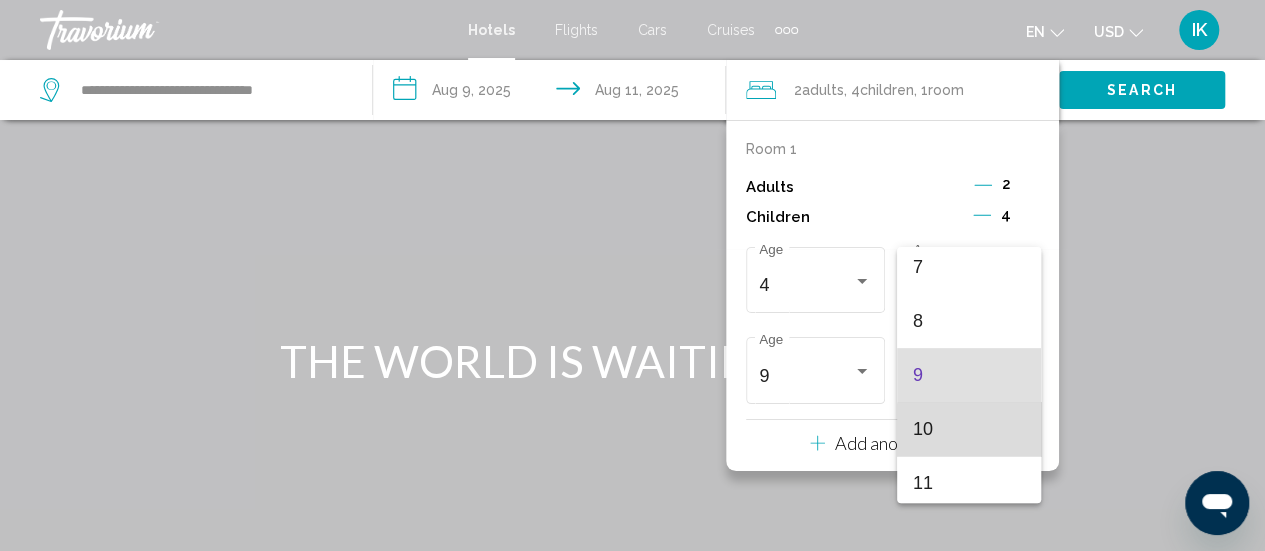 click on "10" at bounding box center (969, 429) 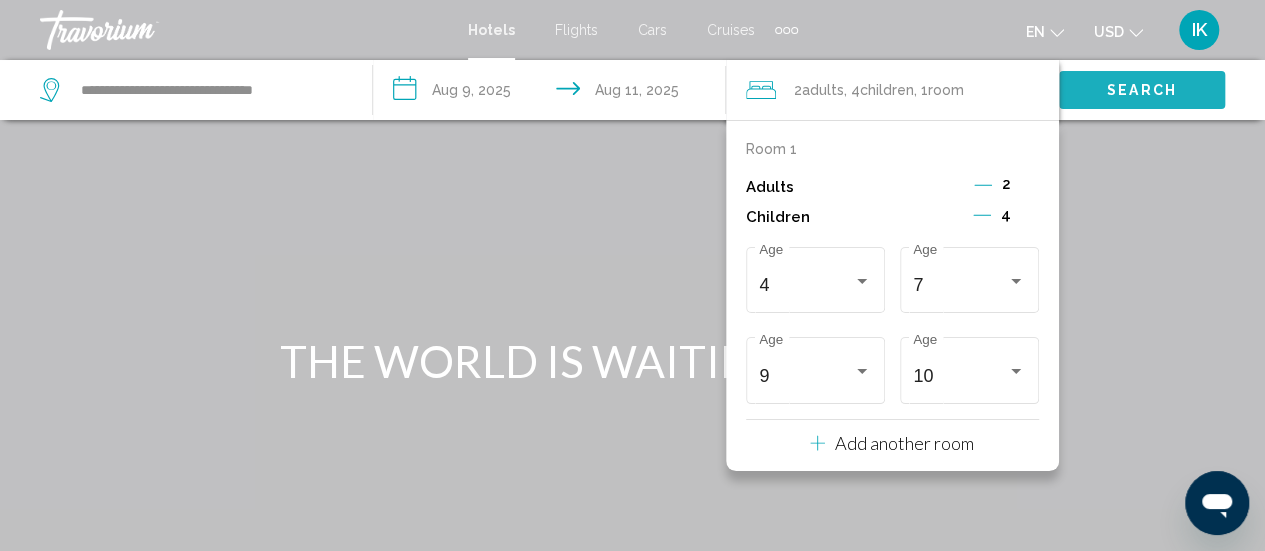 click on "Search" at bounding box center [1142, 89] 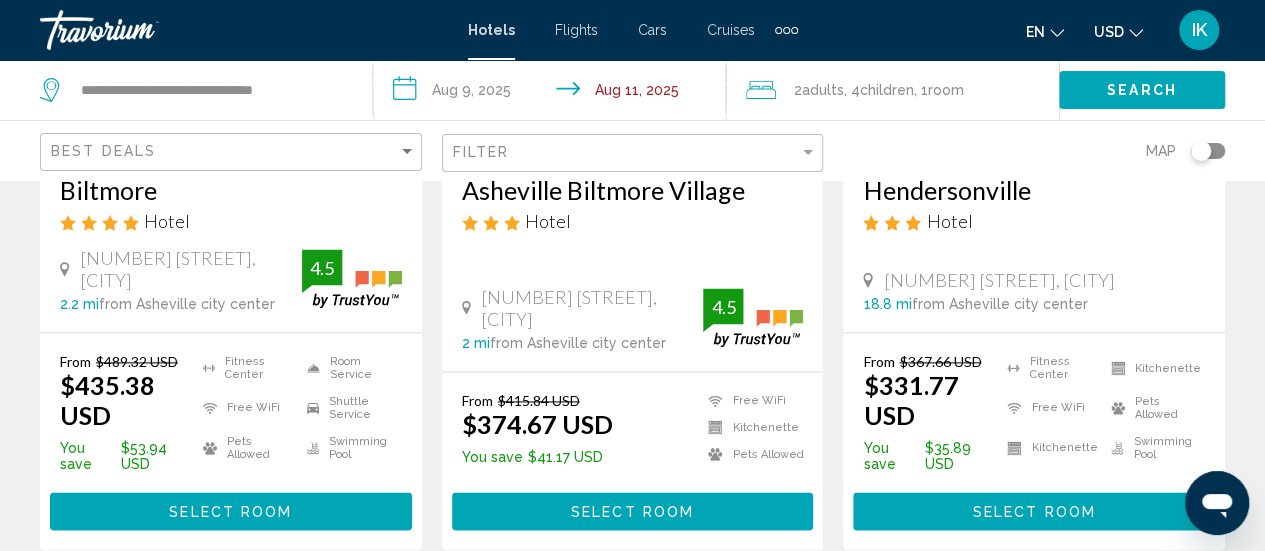 scroll, scrollTop: 1248, scrollLeft: 0, axis: vertical 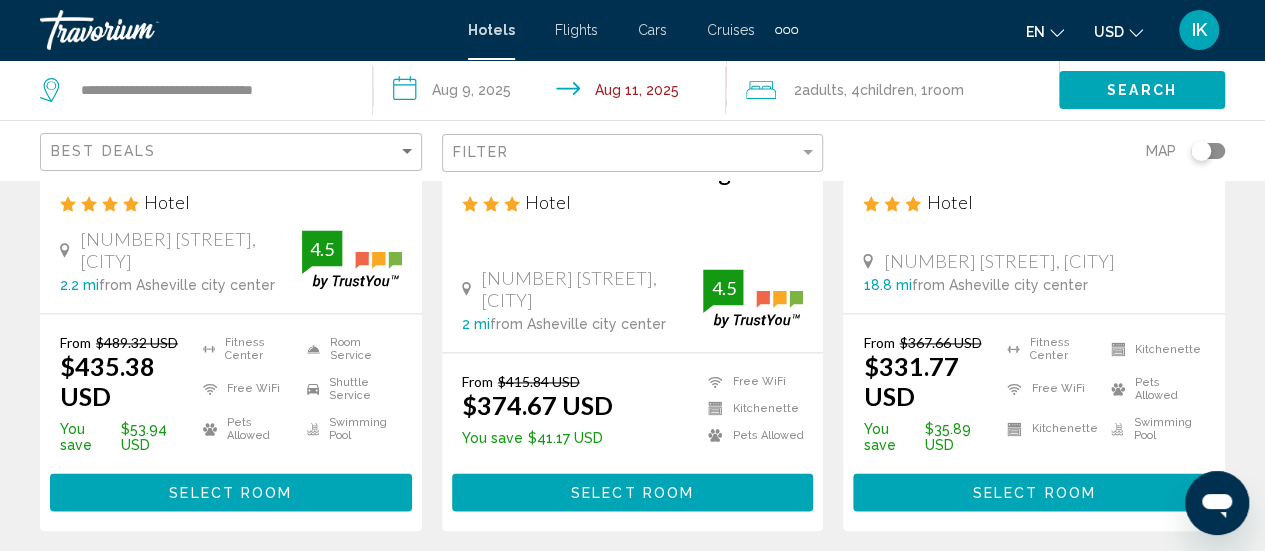 click on "**********" at bounding box center (632, -973) 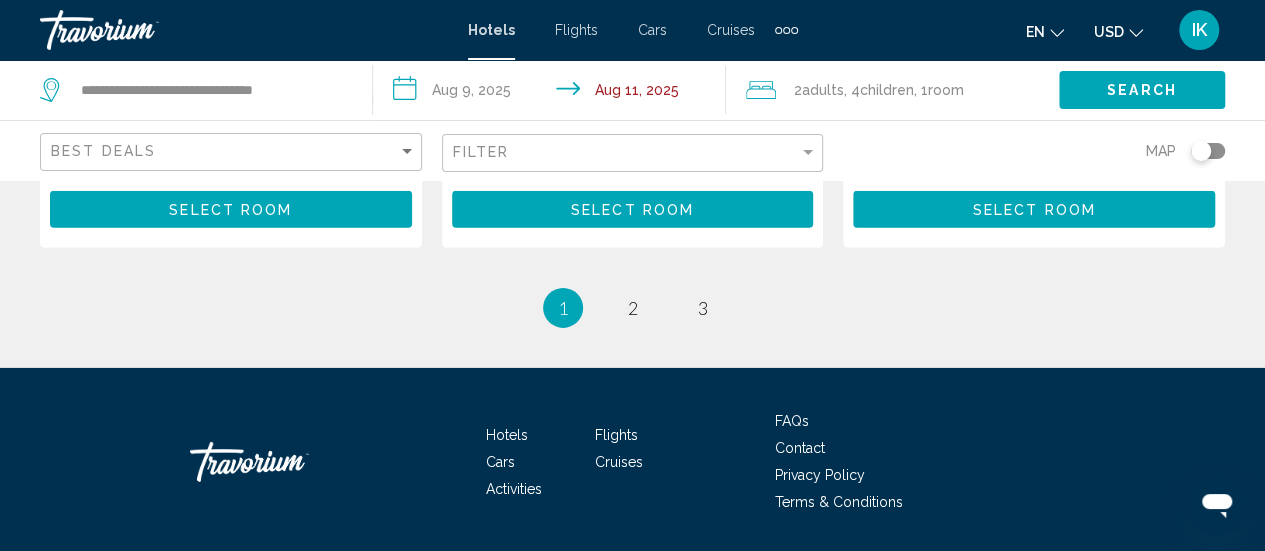 scroll, scrollTop: 3067, scrollLeft: 0, axis: vertical 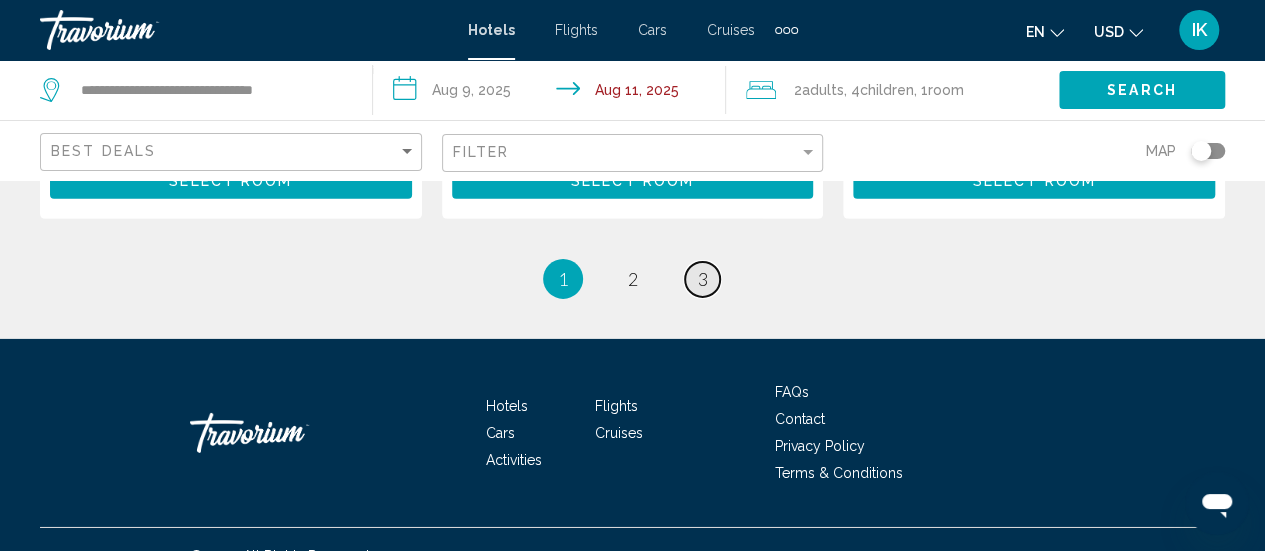click on "3" at bounding box center (703, 279) 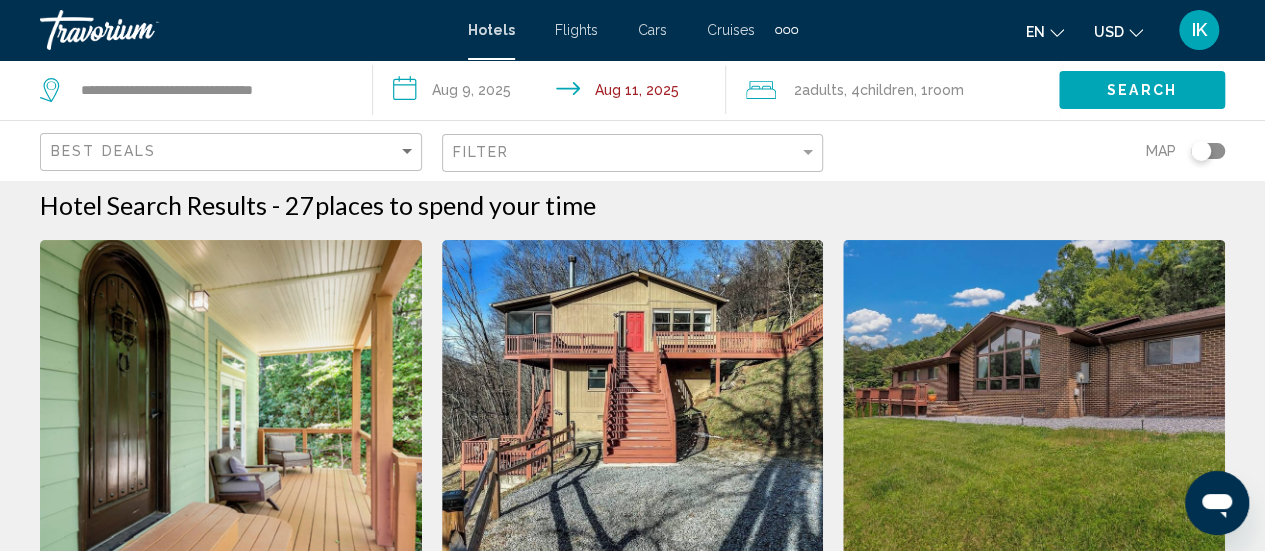 scroll, scrollTop: 0, scrollLeft: 0, axis: both 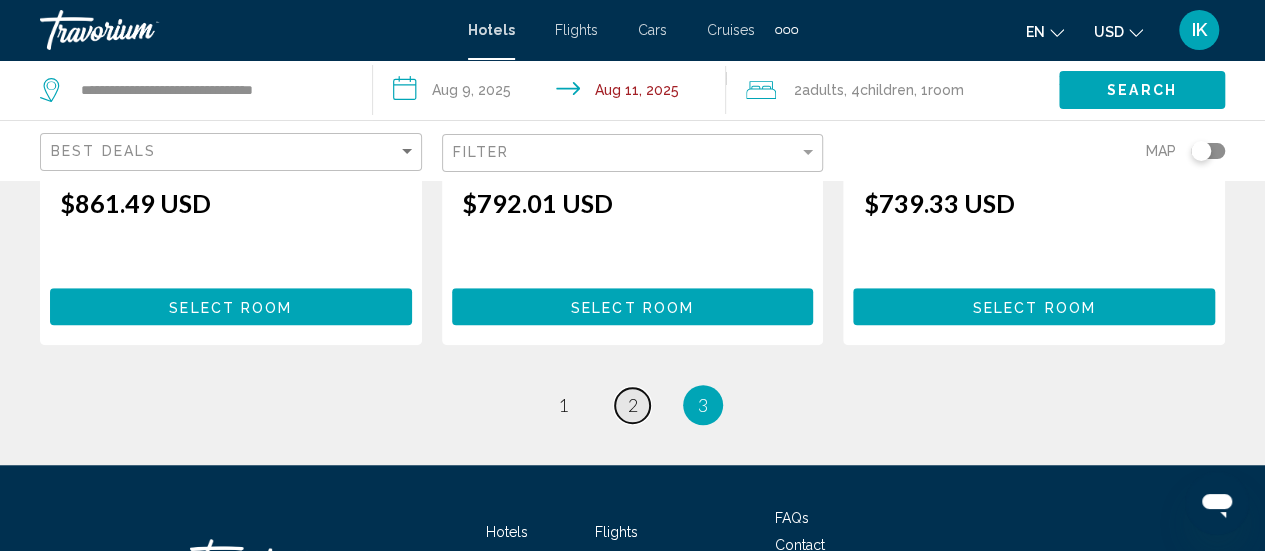 click on "2" at bounding box center [633, 405] 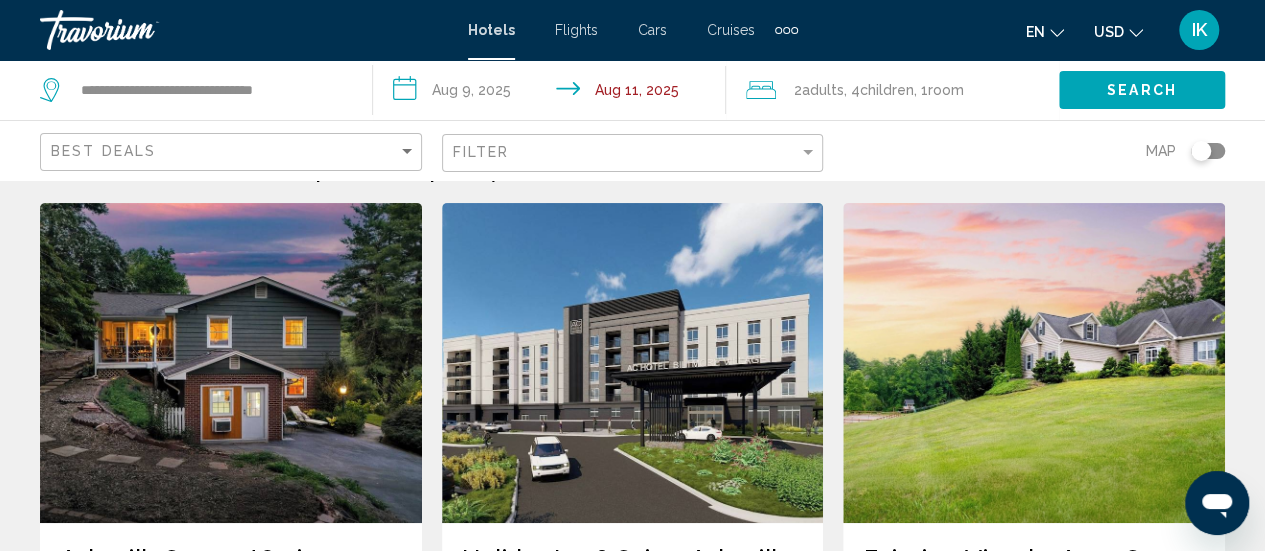 scroll, scrollTop: 0, scrollLeft: 0, axis: both 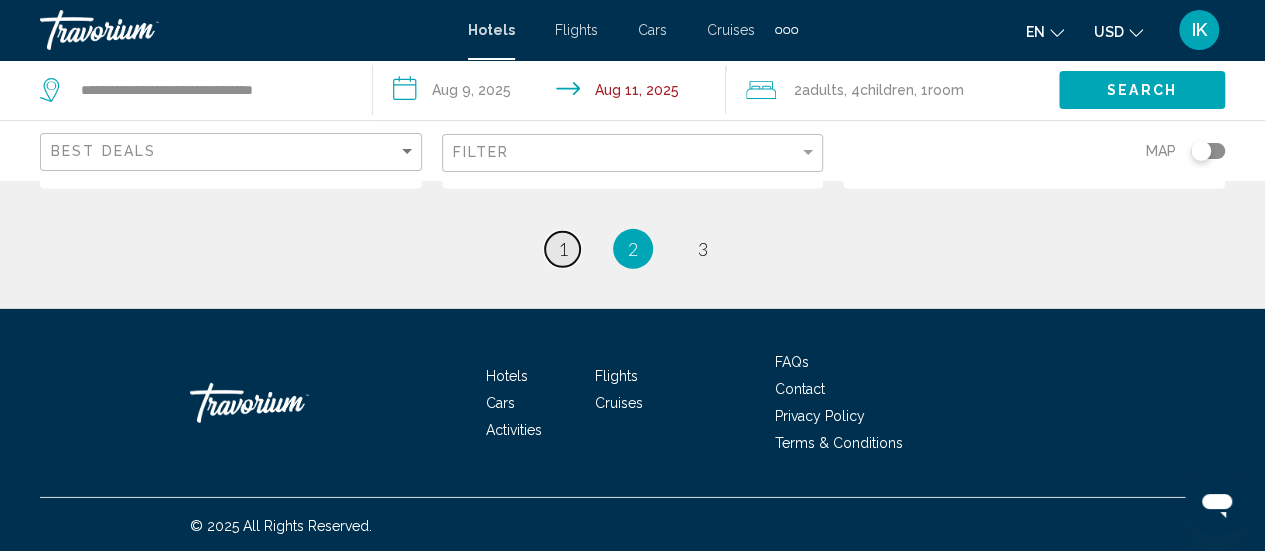 click on "1" at bounding box center [563, 249] 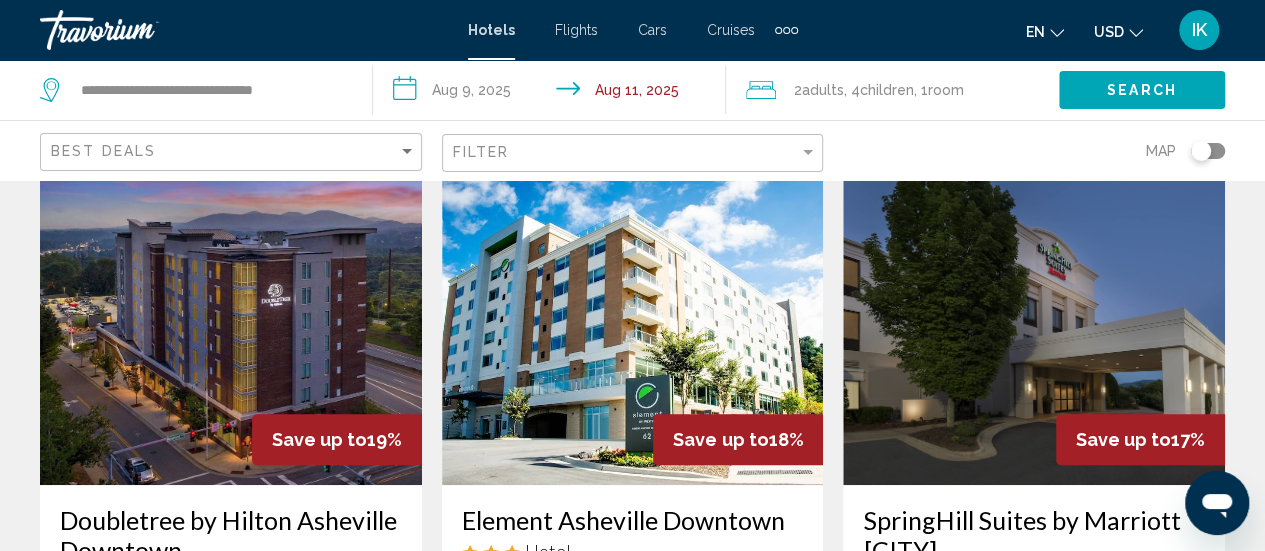 scroll, scrollTop: 0, scrollLeft: 0, axis: both 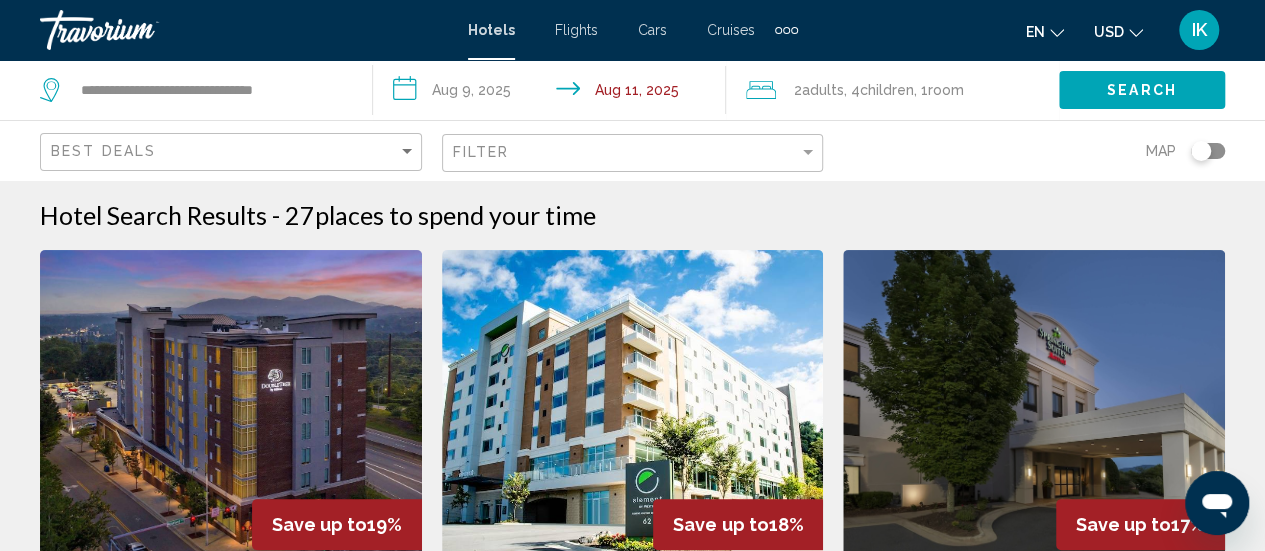 click at bounding box center (231, 410) 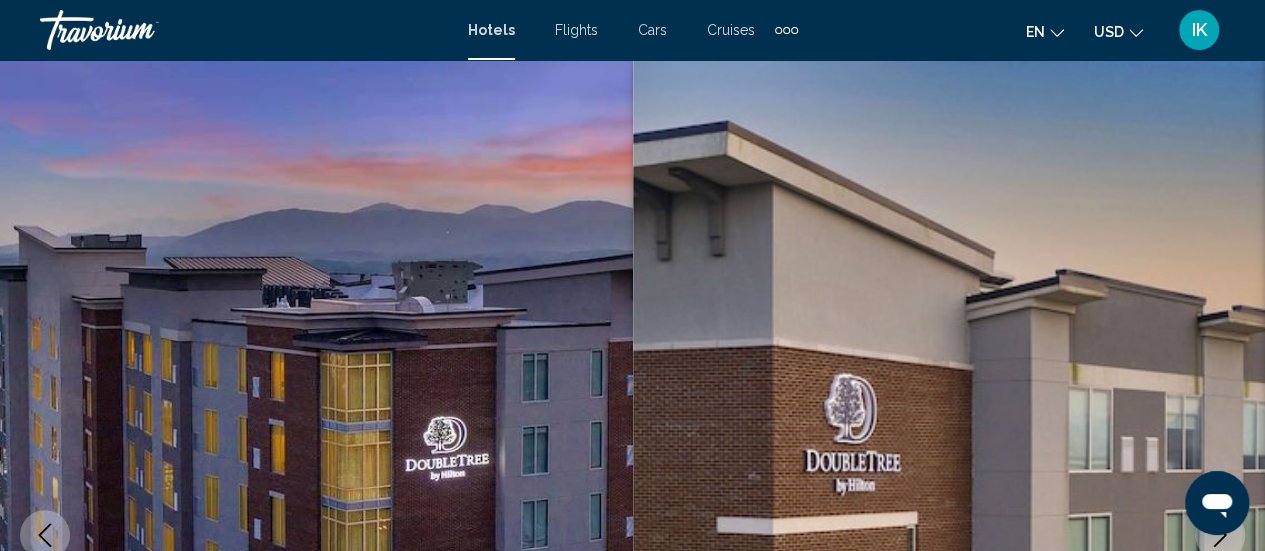 scroll, scrollTop: 259, scrollLeft: 0, axis: vertical 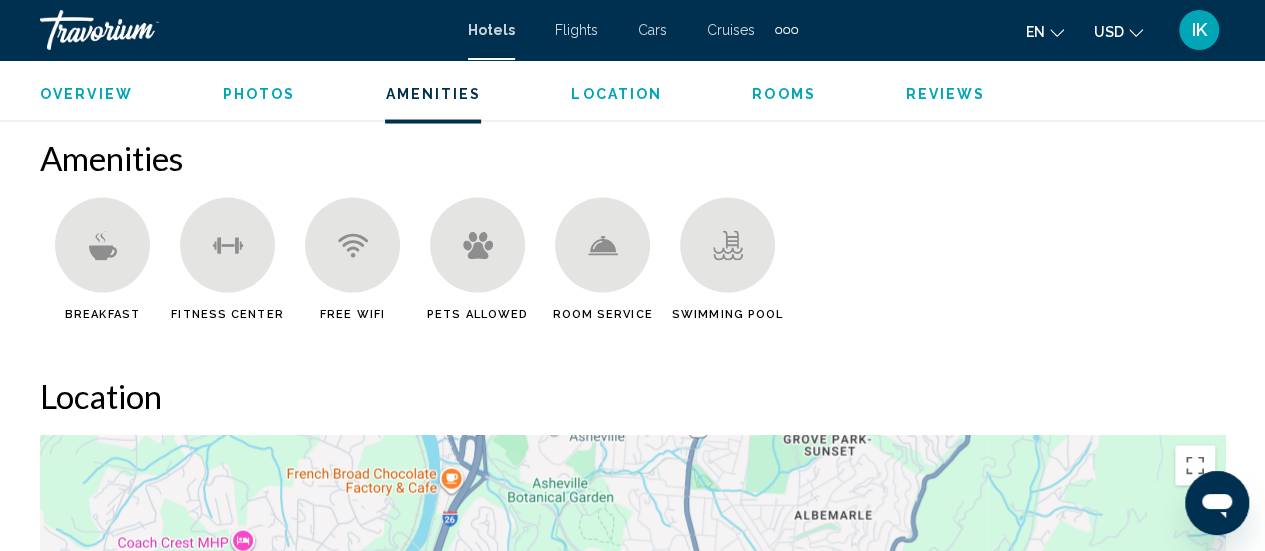 click on "Rooms" at bounding box center (784, 93) 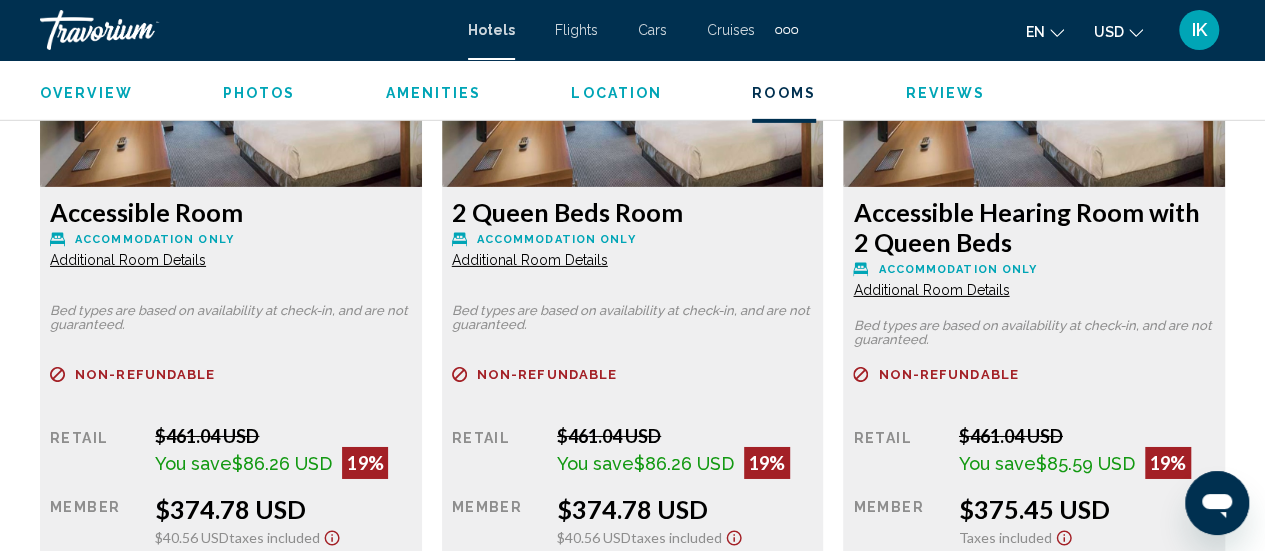 scroll, scrollTop: 3183, scrollLeft: 0, axis: vertical 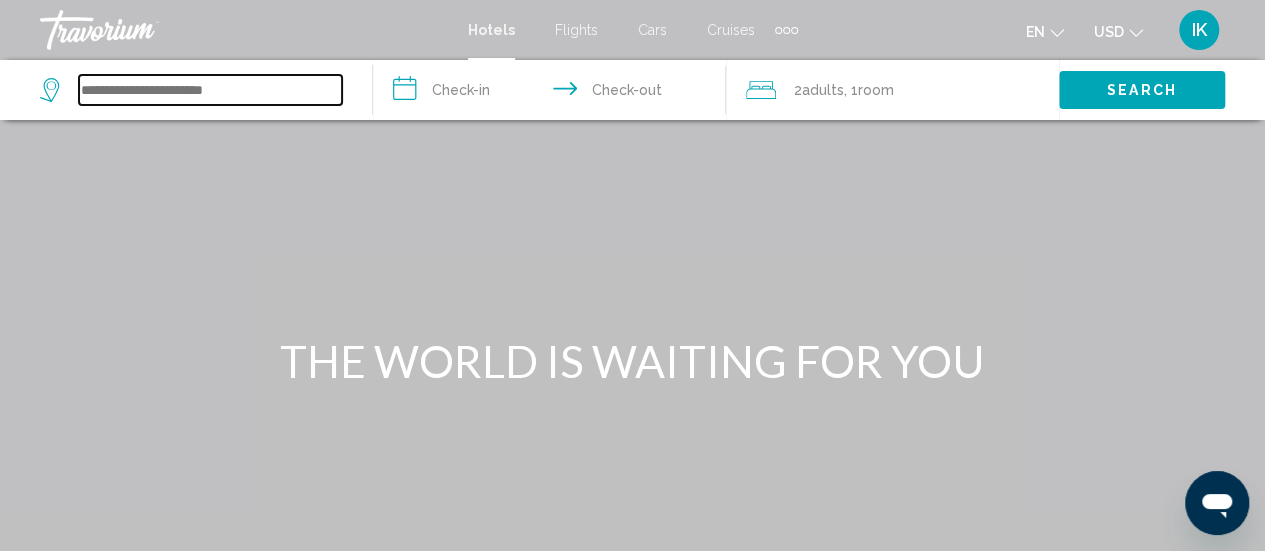 click at bounding box center [210, 90] 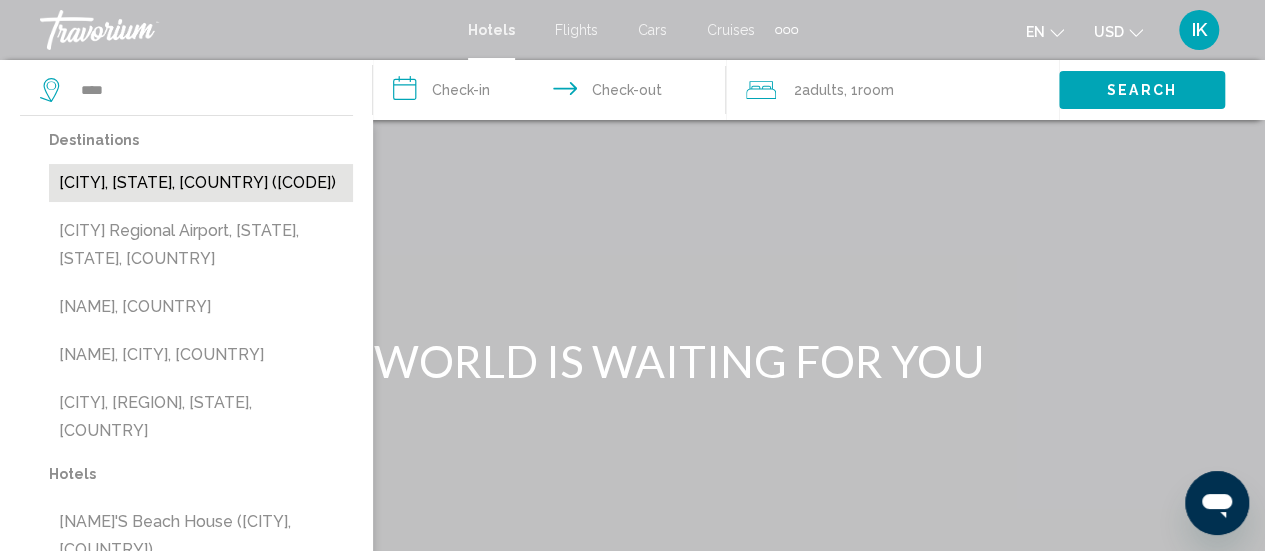 click on "[CITY], [STATE], [COUNTRY] ([CODE])" at bounding box center [201, 183] 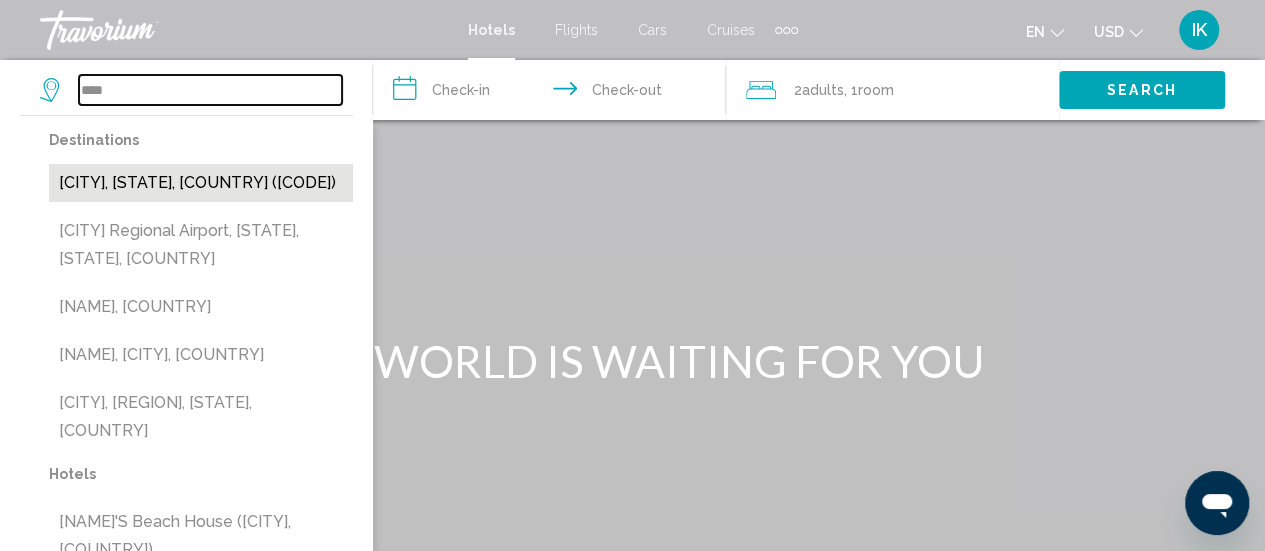 type on "**********" 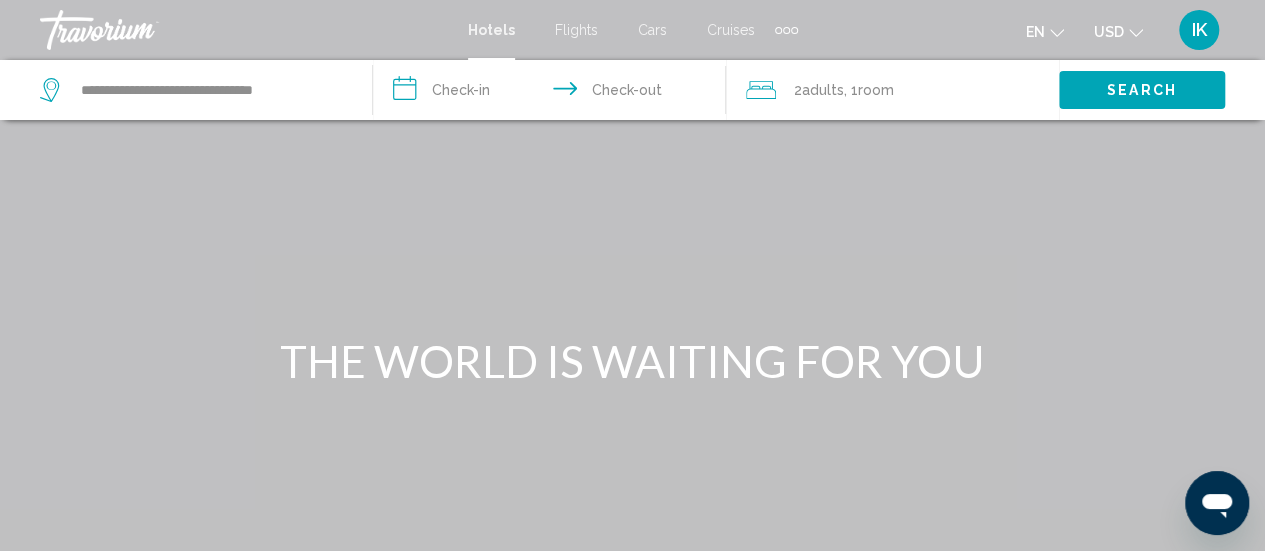 click on "**********" at bounding box center (553, 93) 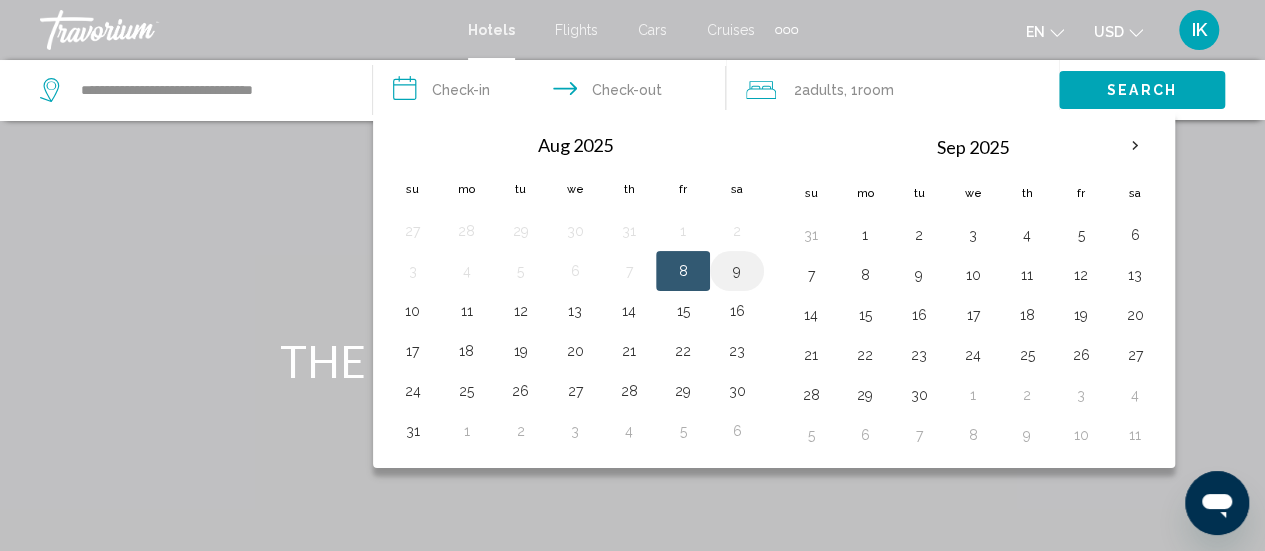 click on "9" at bounding box center [737, 271] 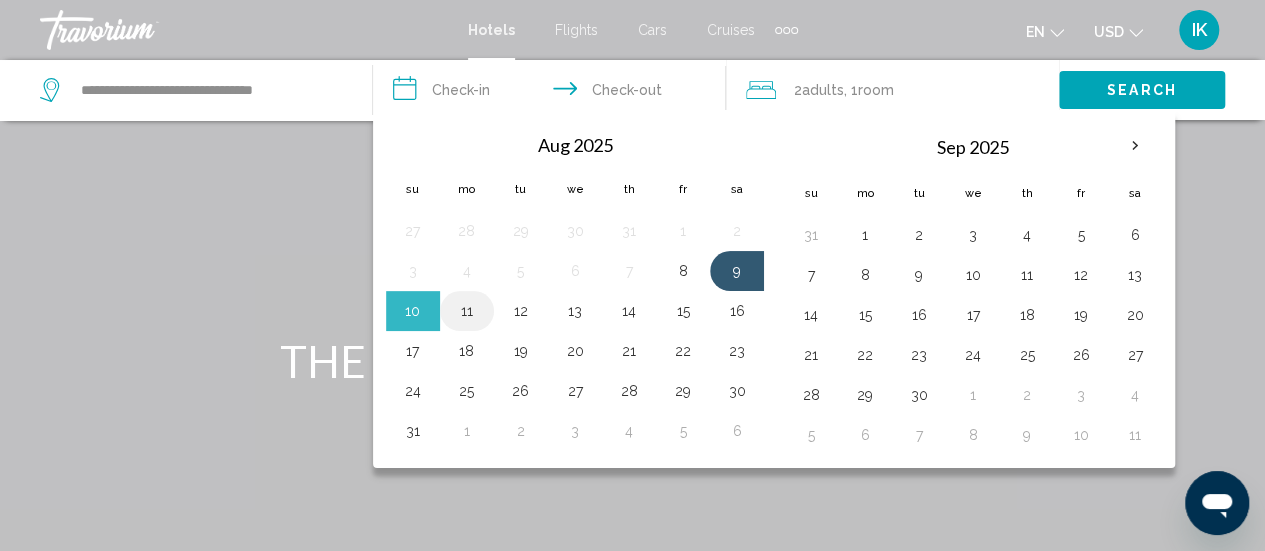 click on "11" at bounding box center [467, 311] 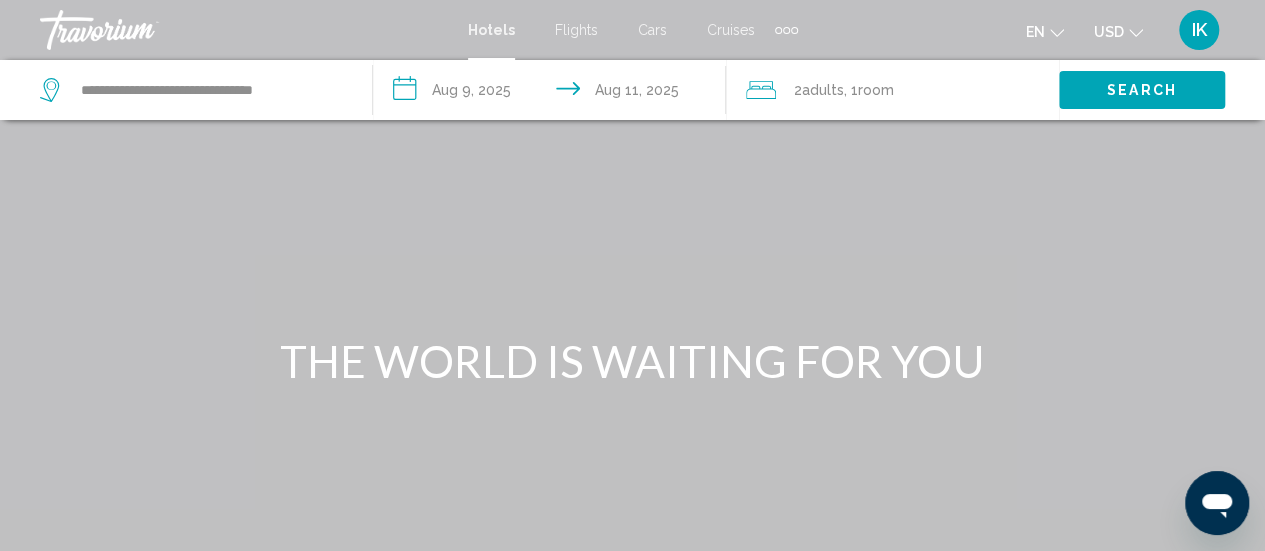 click on "Adults" 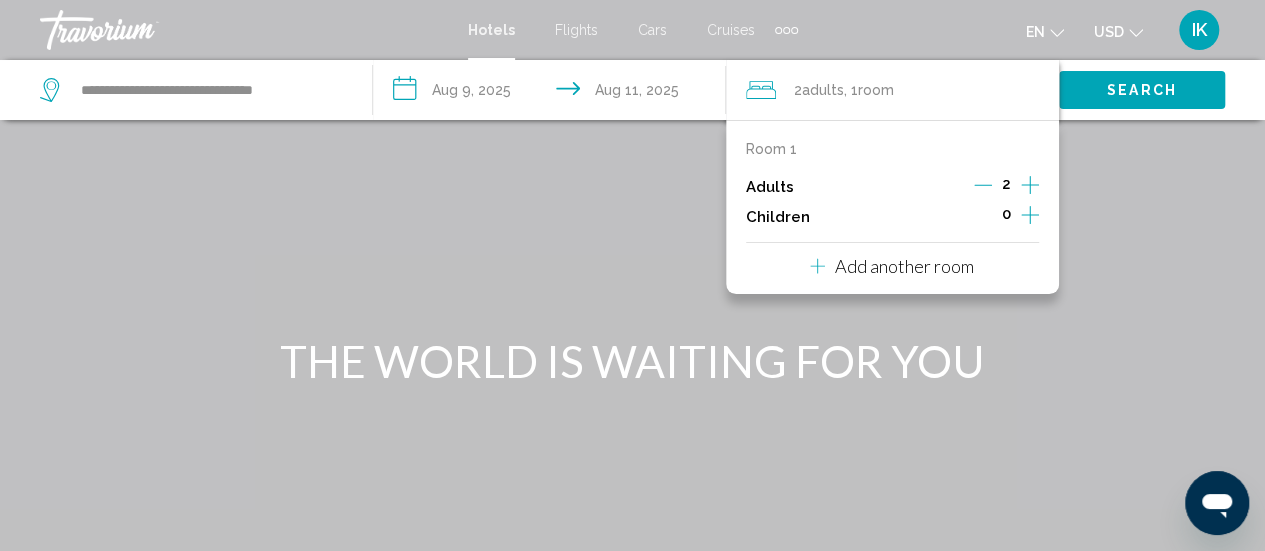 click 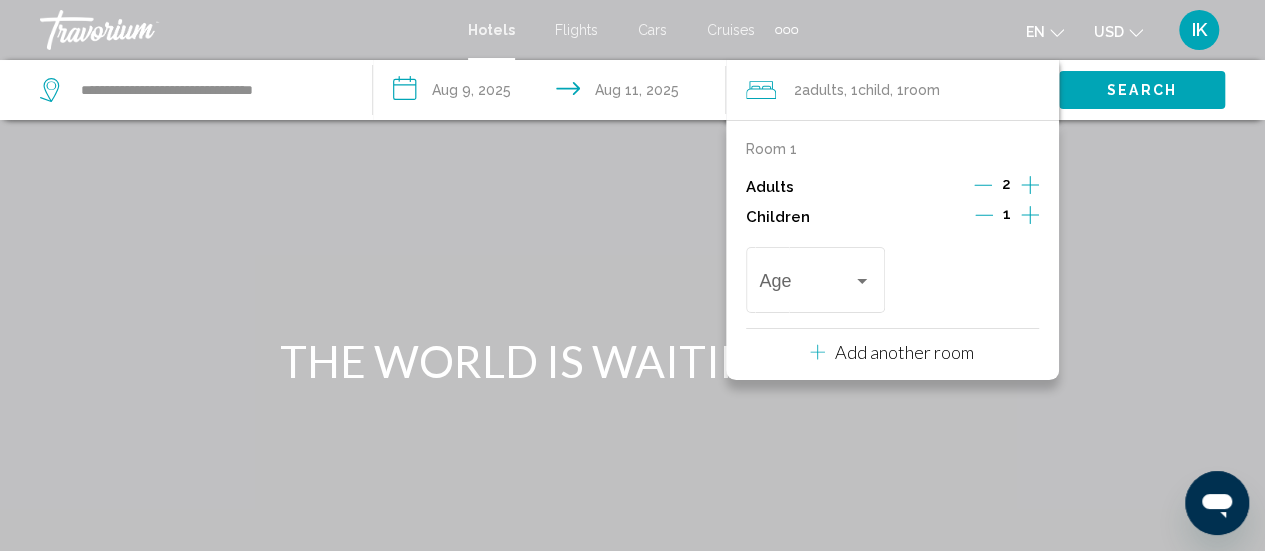 click 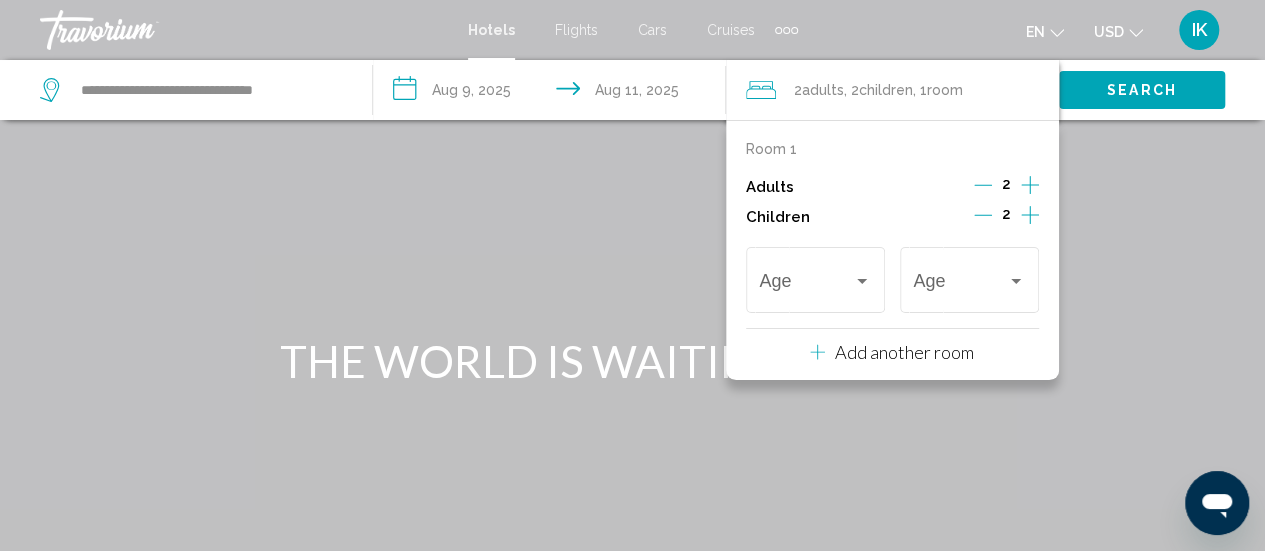 click 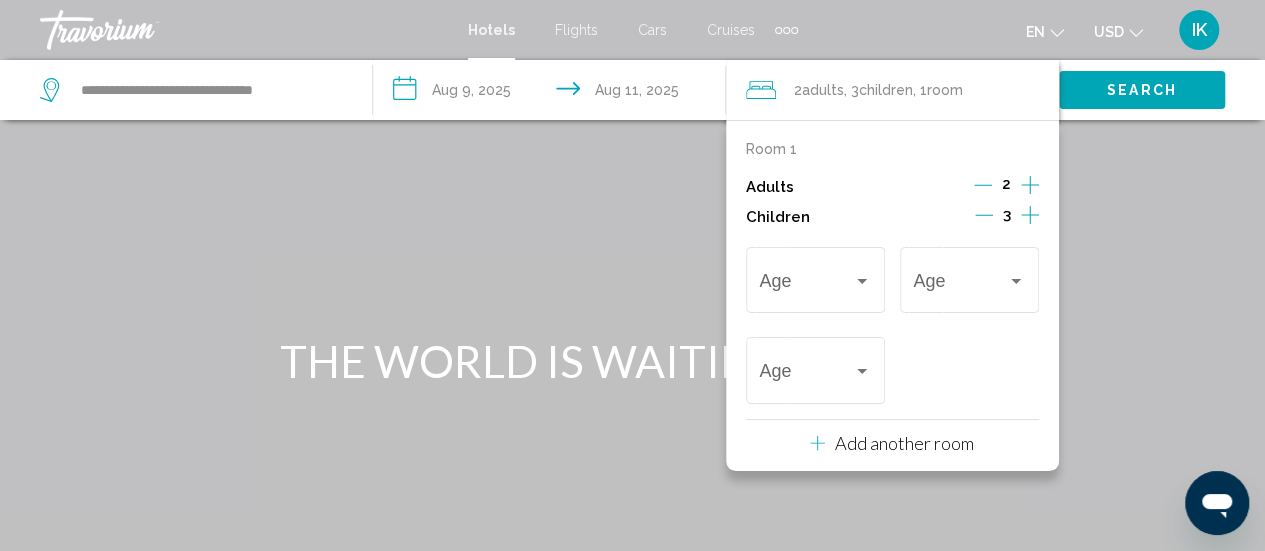 click 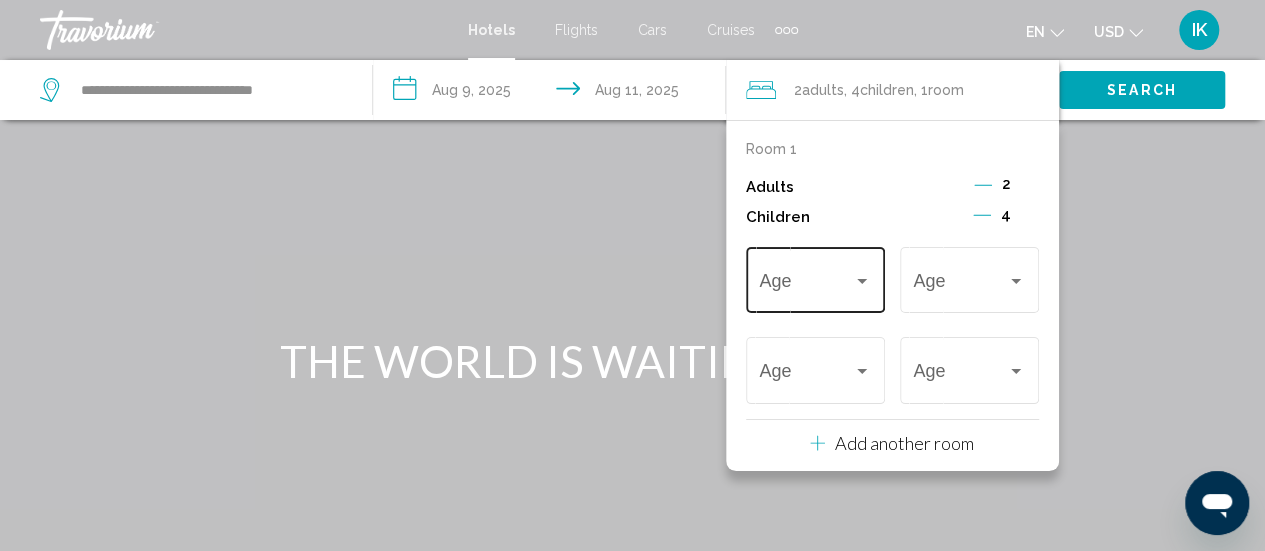 click on "Age" at bounding box center (815, 277) 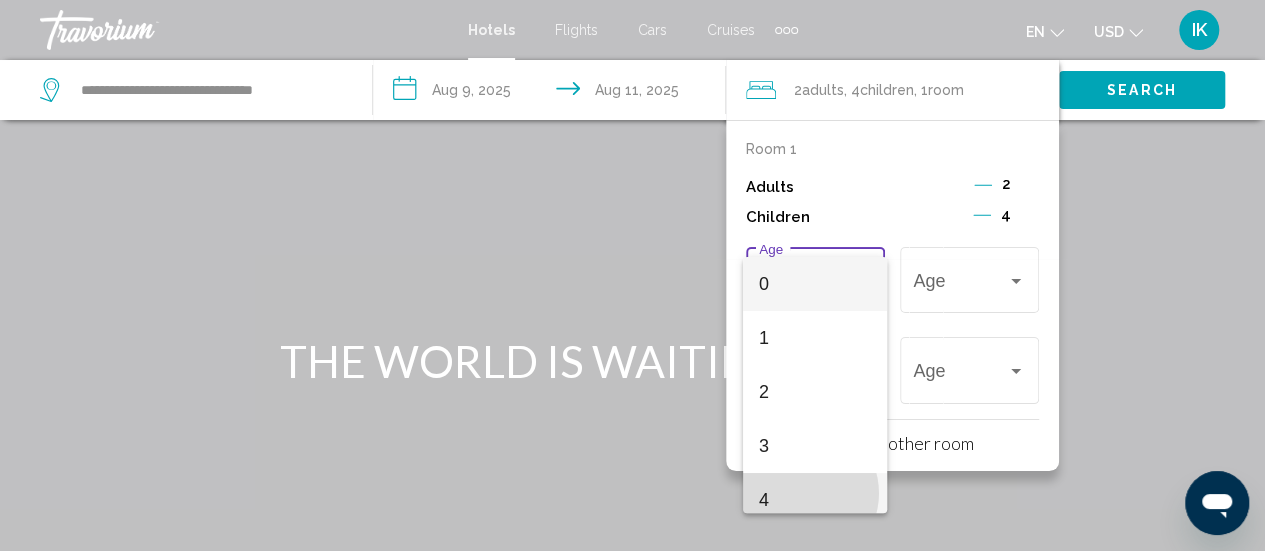 click on "4" at bounding box center (815, 500) 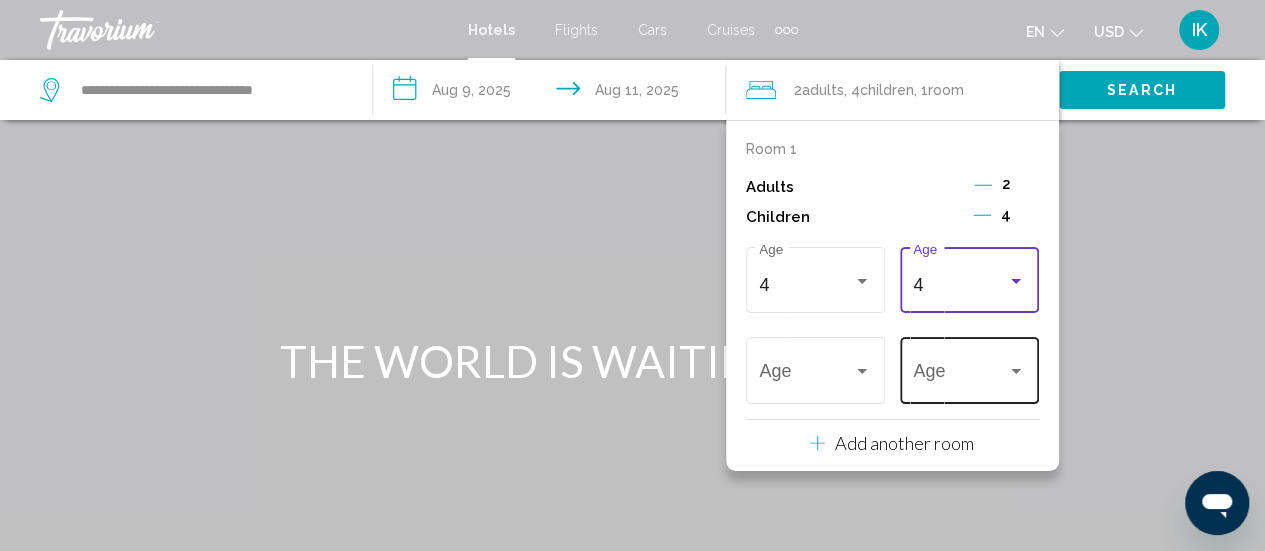 scroll, scrollTop: 14, scrollLeft: 0, axis: vertical 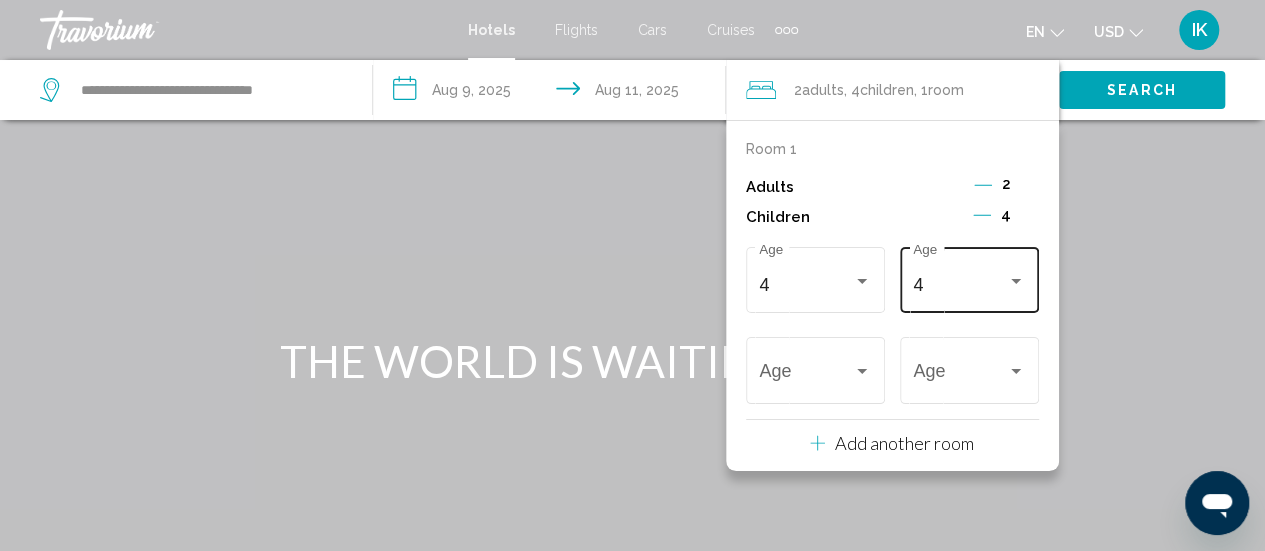 click on "4 Age" at bounding box center [969, 277] 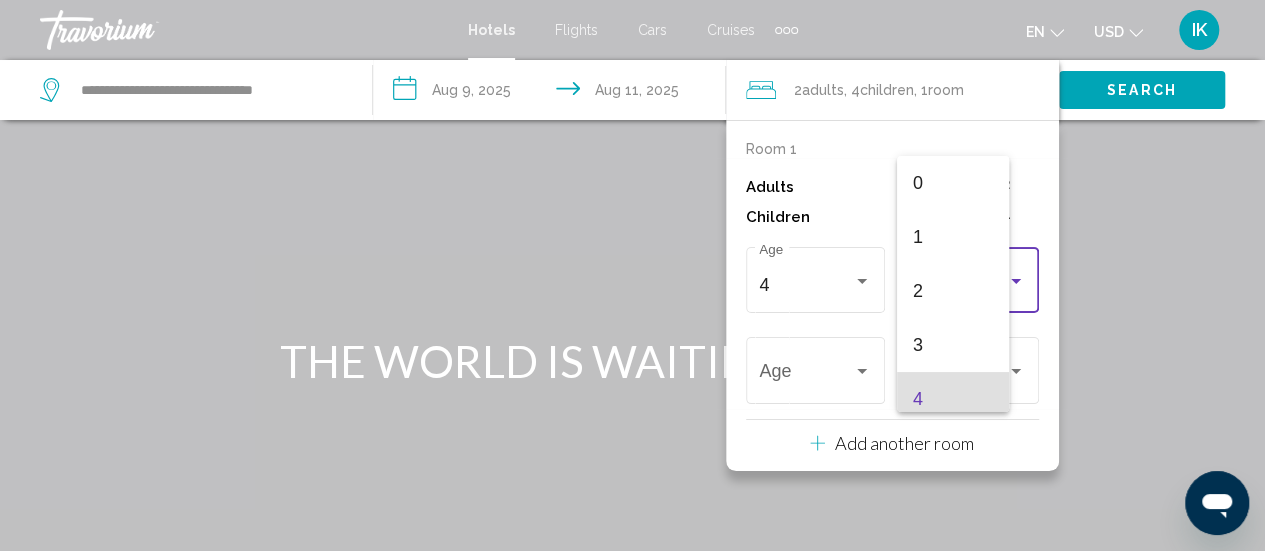 scroll, scrollTop: 115, scrollLeft: 0, axis: vertical 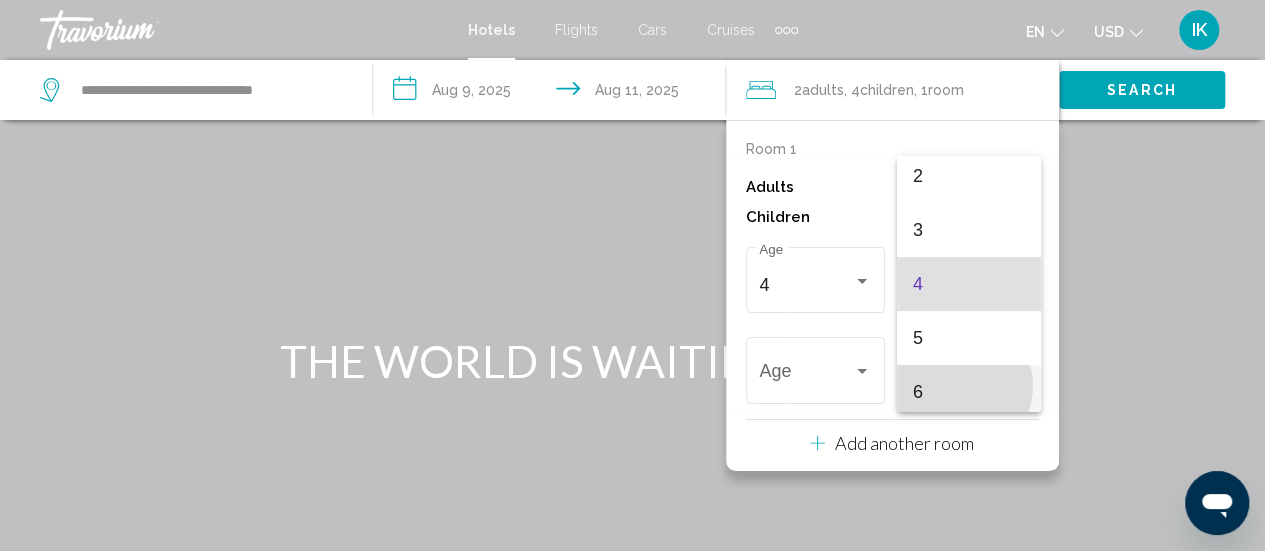 click on "6" at bounding box center (969, 392) 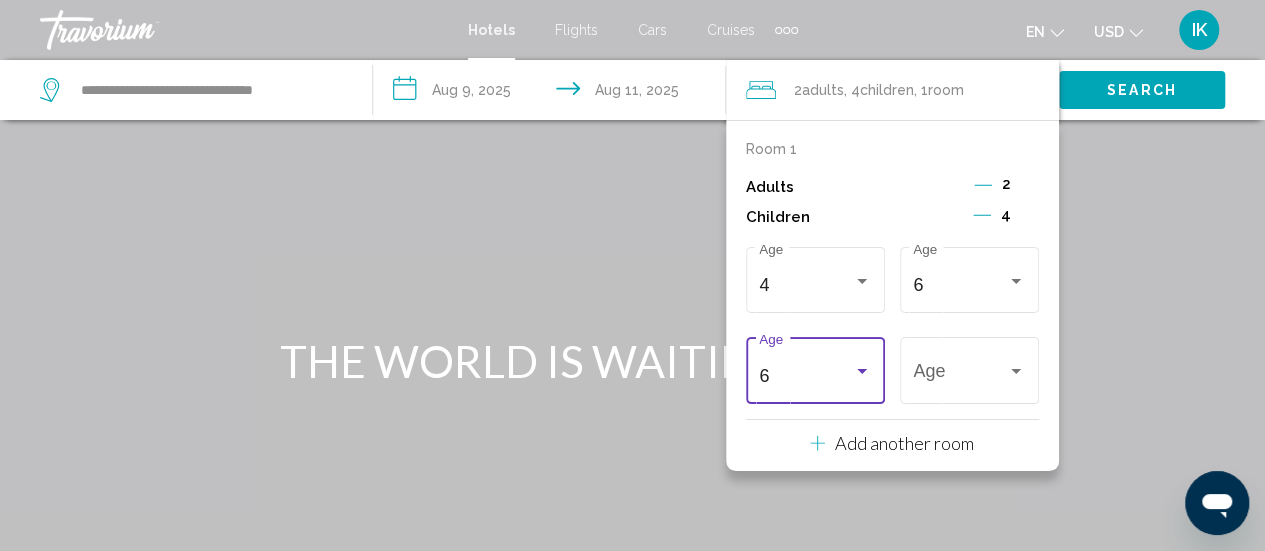 scroll, scrollTop: 122, scrollLeft: 0, axis: vertical 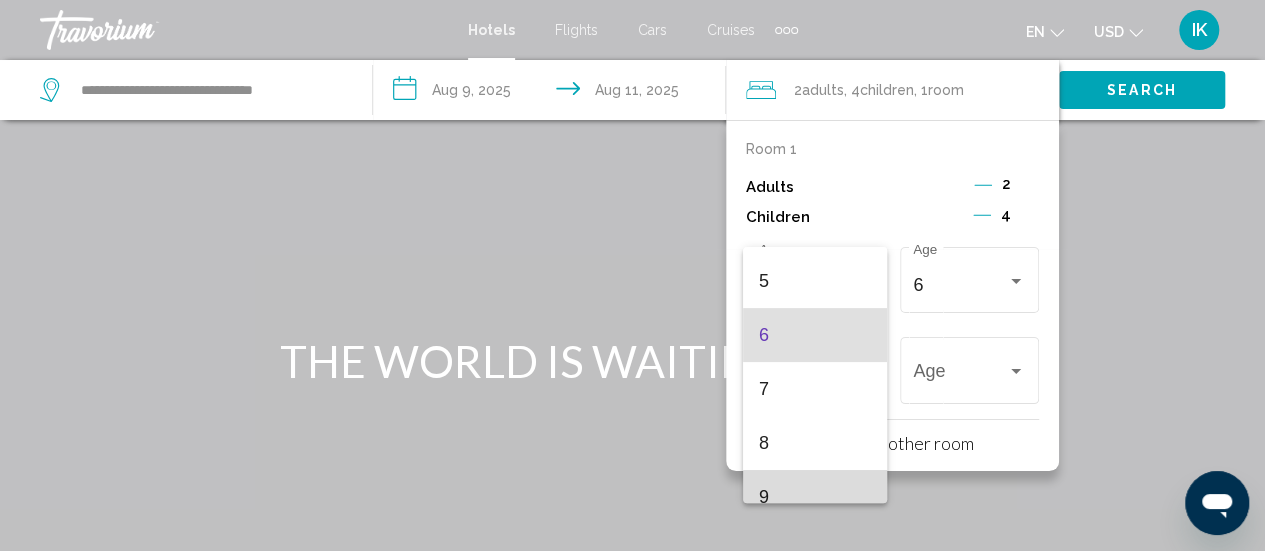 click on "9" at bounding box center (815, 497) 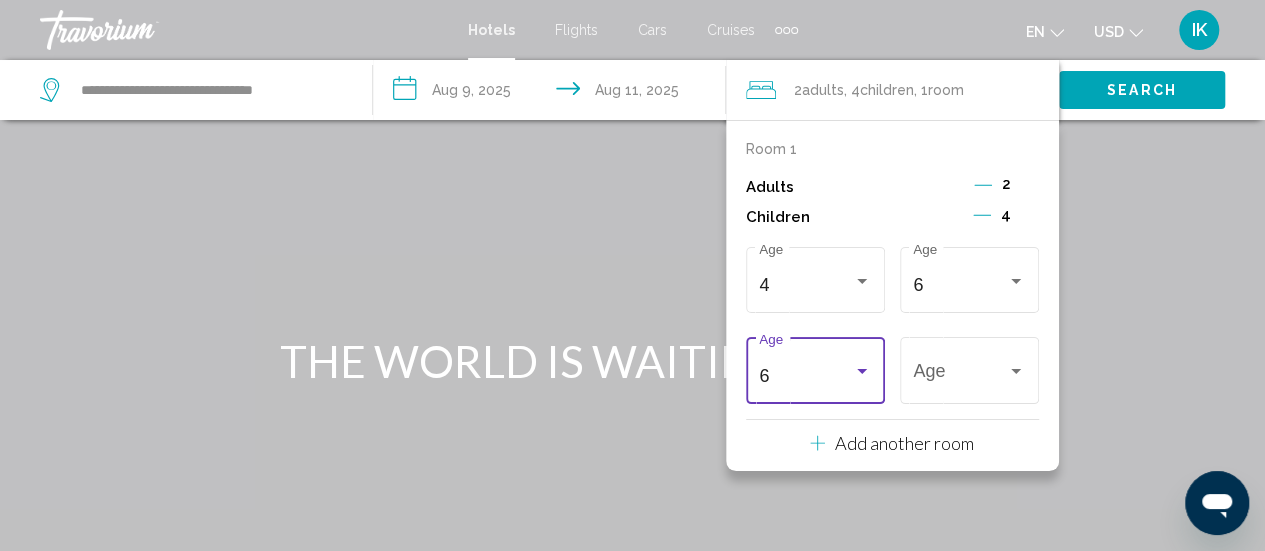 scroll, scrollTop: 284, scrollLeft: 0, axis: vertical 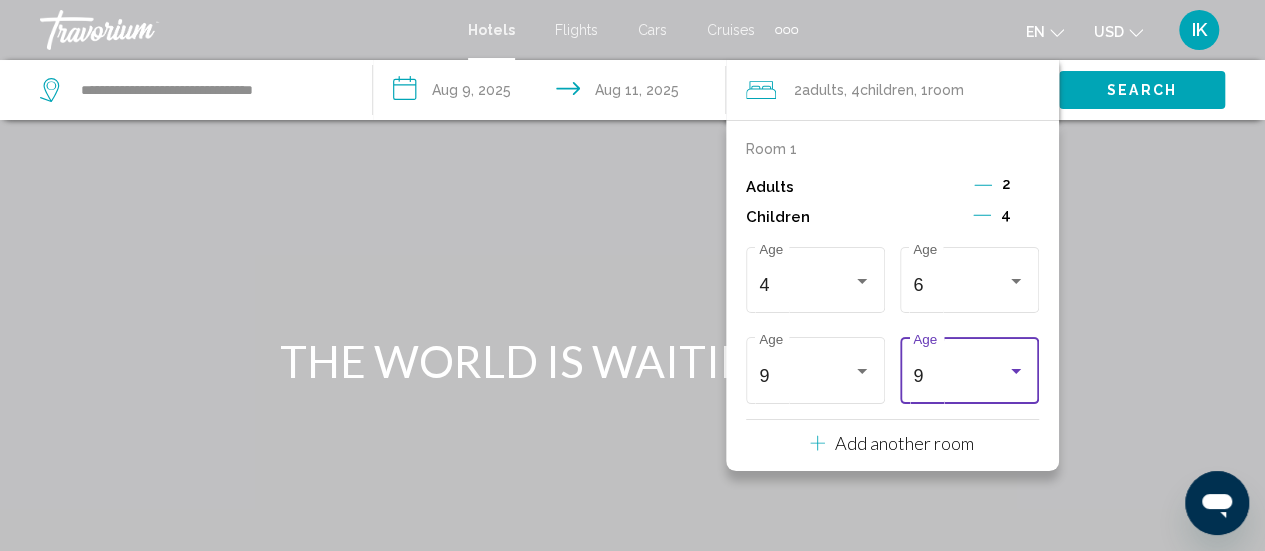 click on "9" at bounding box center [960, 376] 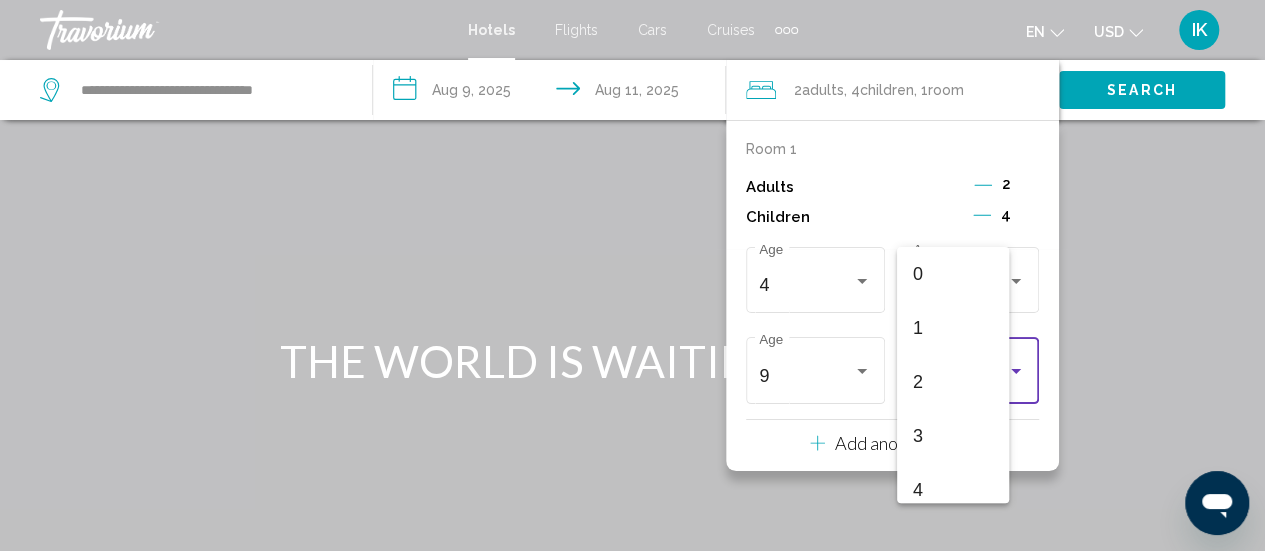 scroll, scrollTop: 385, scrollLeft: 0, axis: vertical 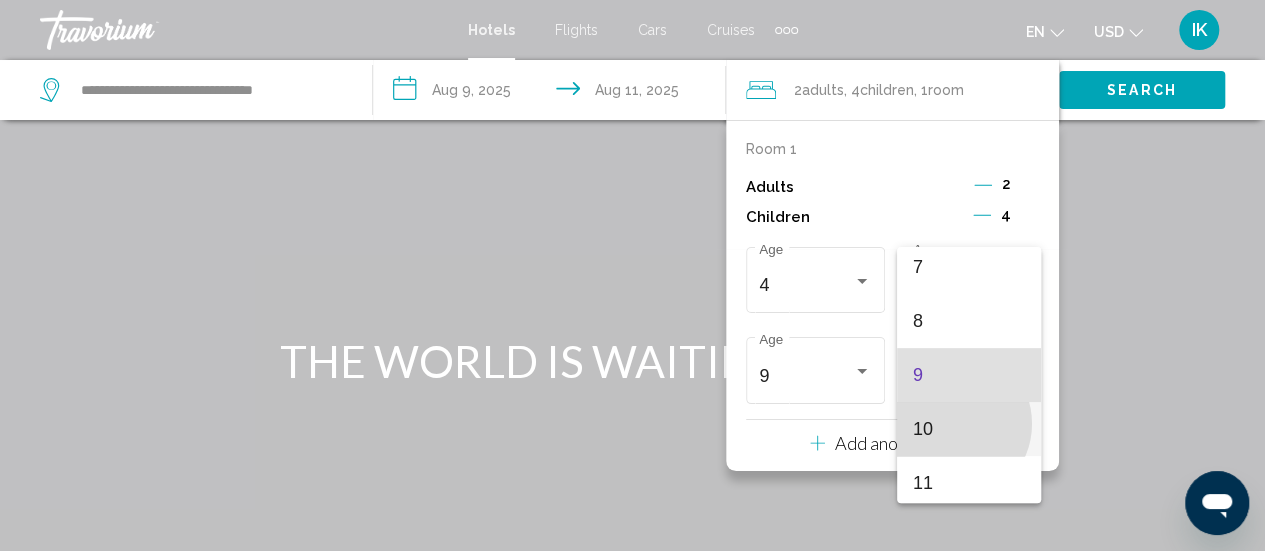 click on "10" at bounding box center [969, 429] 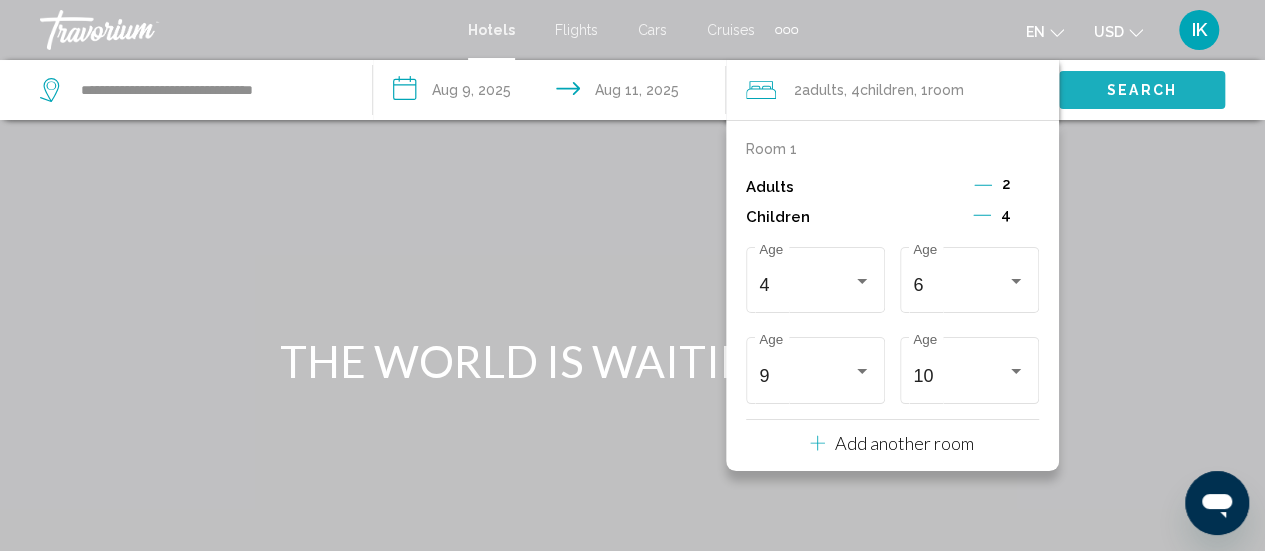 click on "Search" at bounding box center (1142, 91) 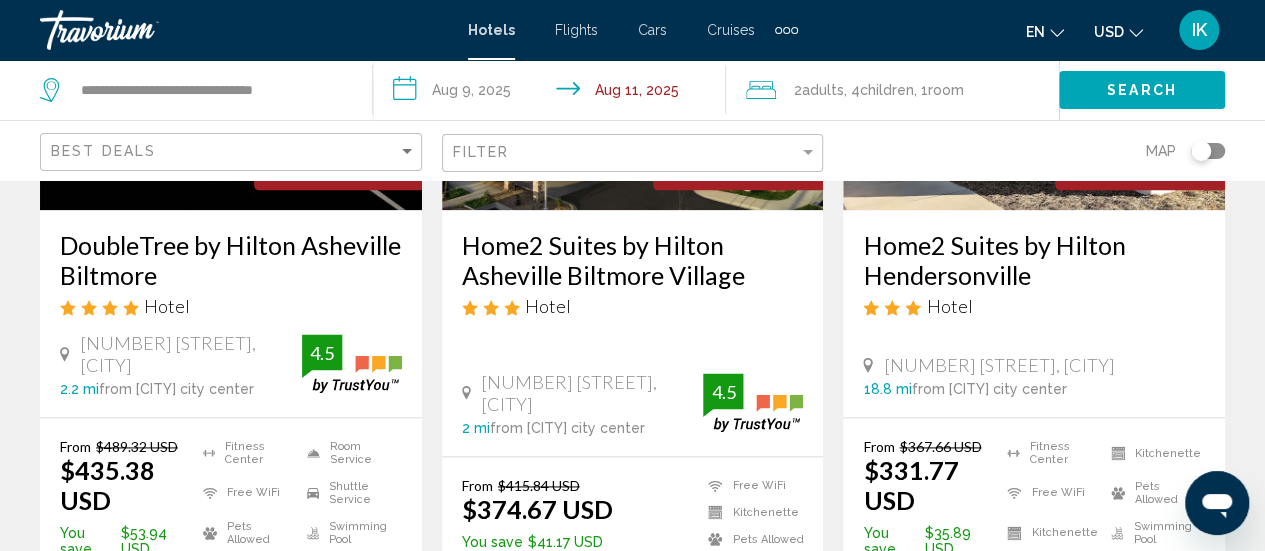 scroll, scrollTop: 1177, scrollLeft: 0, axis: vertical 